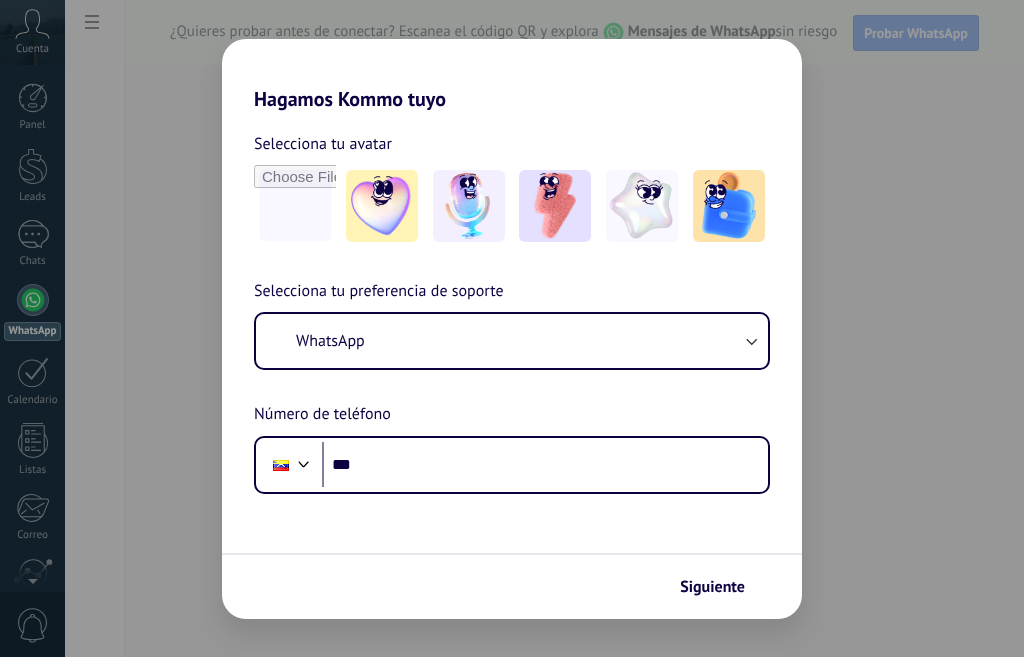 scroll, scrollTop: 0, scrollLeft: 0, axis: both 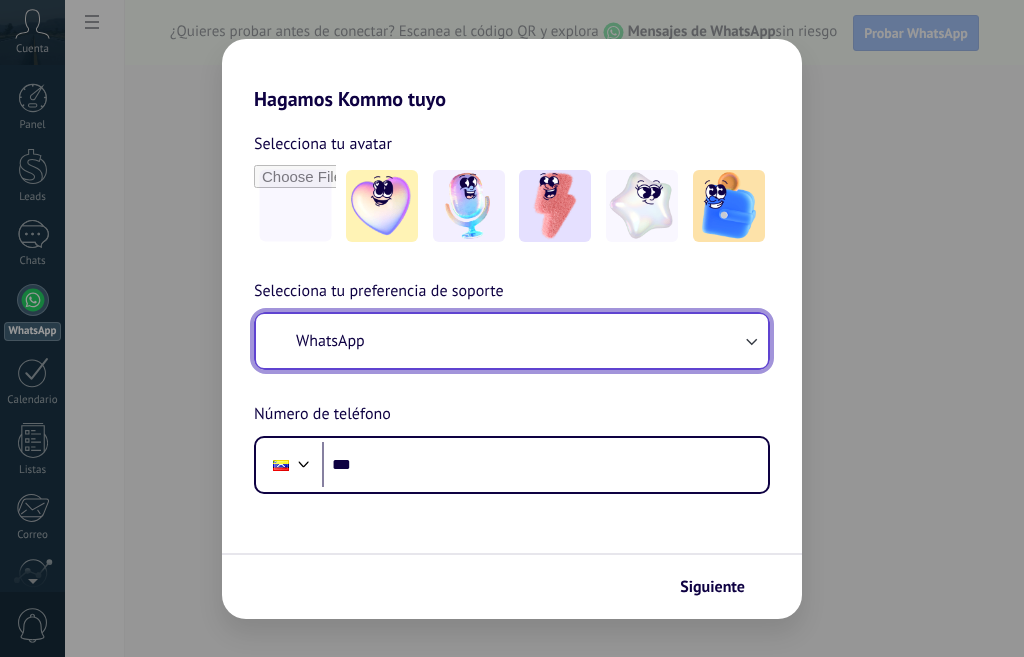 click on "WhatsApp" at bounding box center (512, 341) 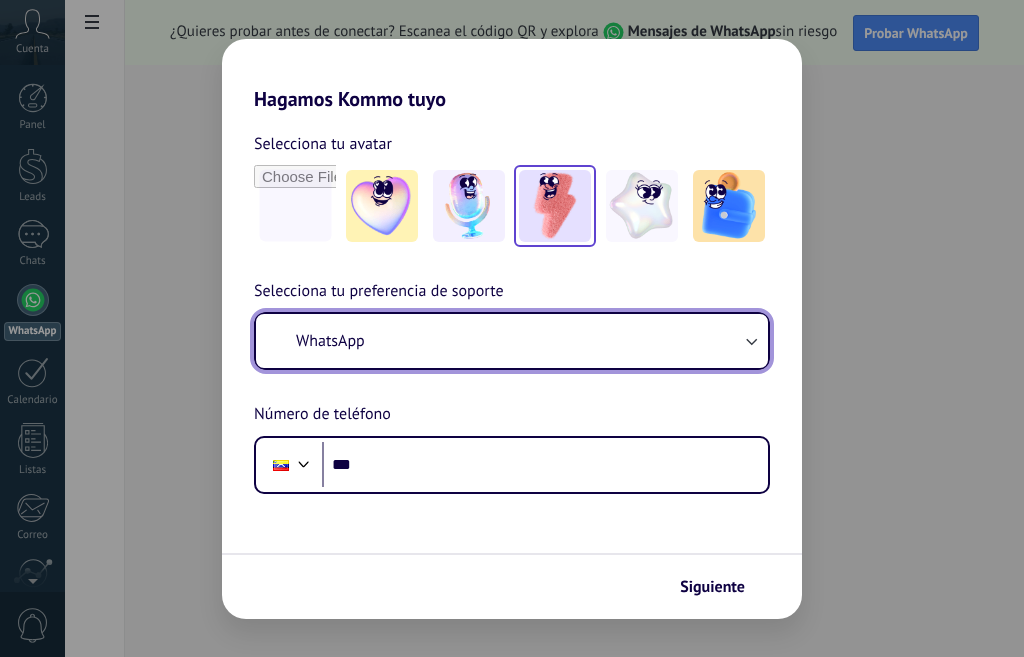 scroll, scrollTop: 0, scrollLeft: 0, axis: both 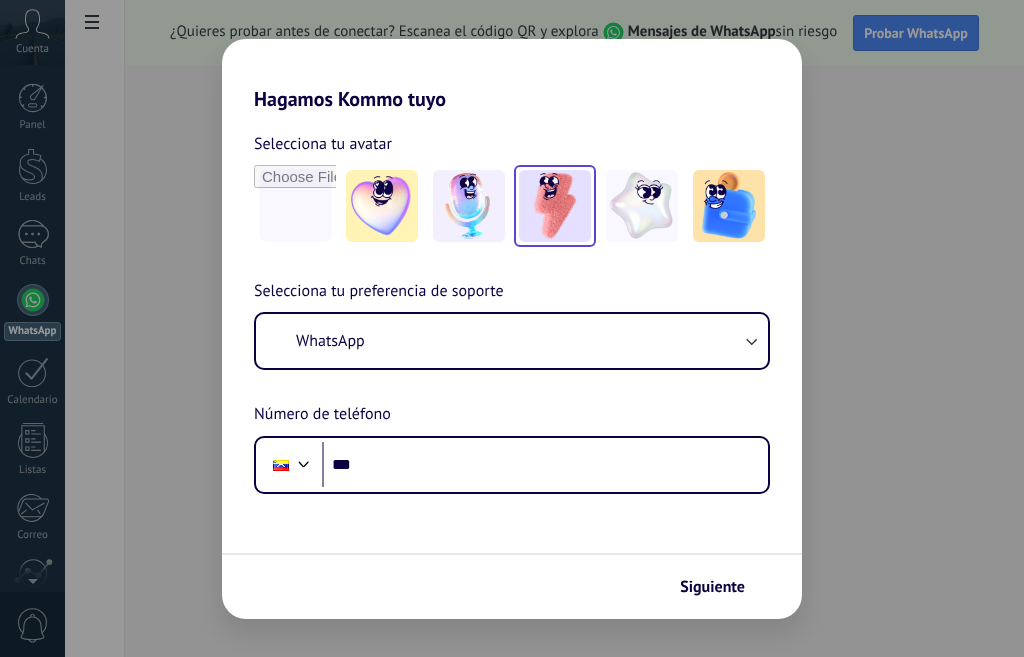 click at bounding box center [555, 206] 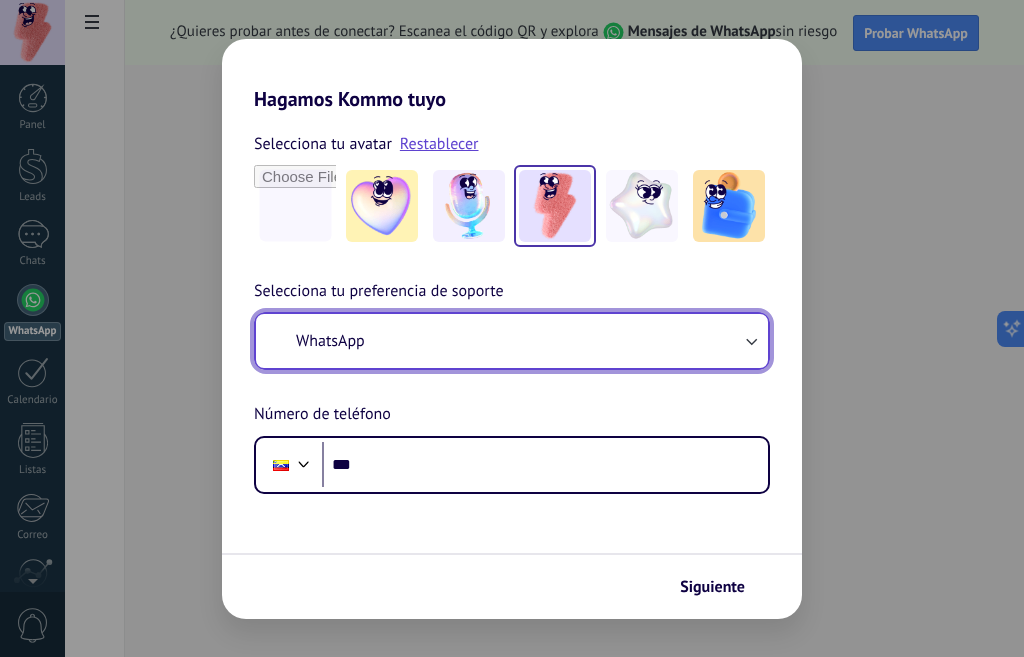 click on "WhatsApp" at bounding box center (512, 341) 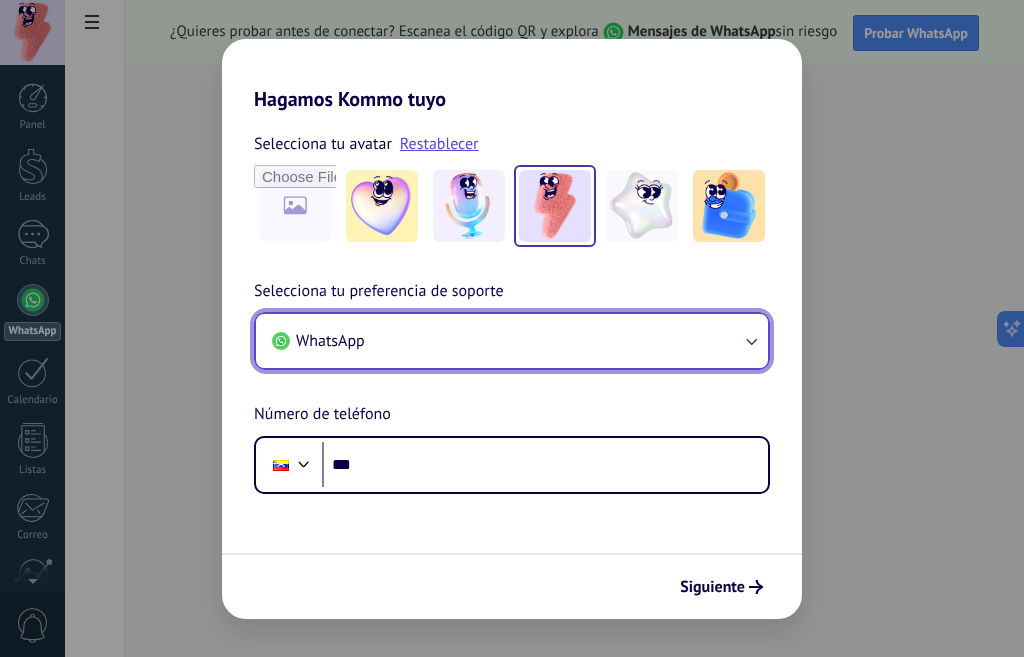 click on "WhatsApp" at bounding box center [512, 341] 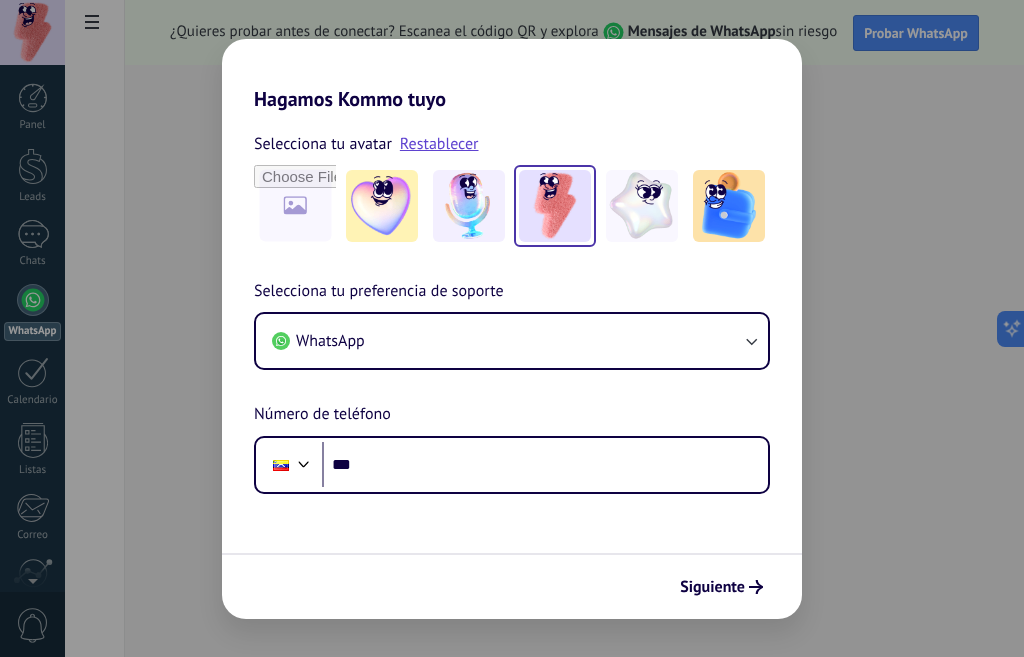 click on "Selecciona tu preferencia de soporte WhatsApp Número de teléfono Phone ***" at bounding box center [512, 386] 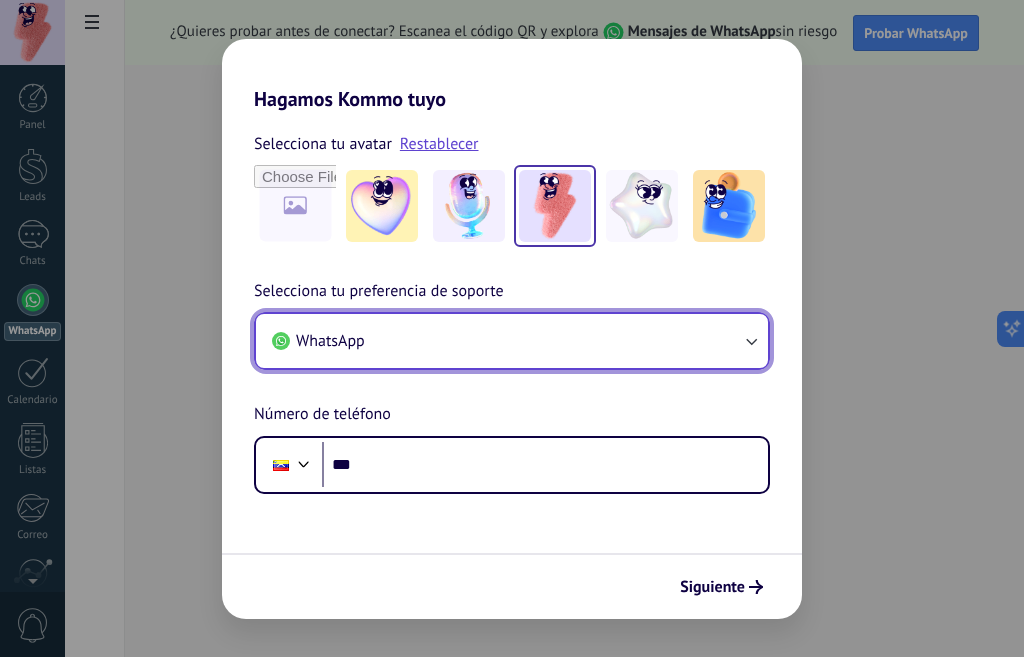 click 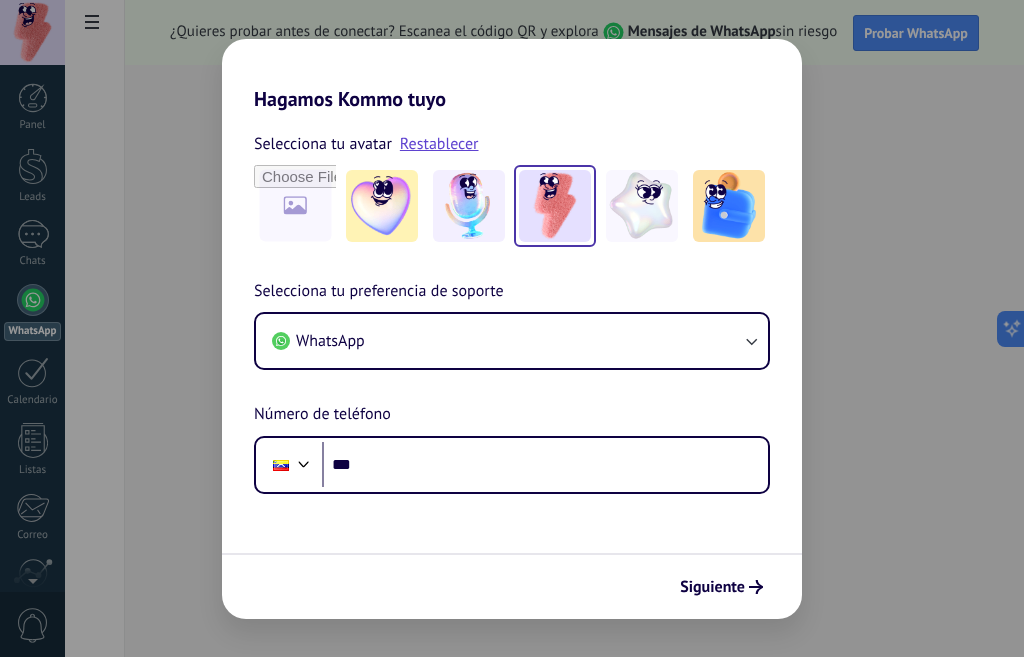 click on "Selecciona tu preferencia de soporte WhatsApp Número de teléfono Phone ***" at bounding box center (512, 386) 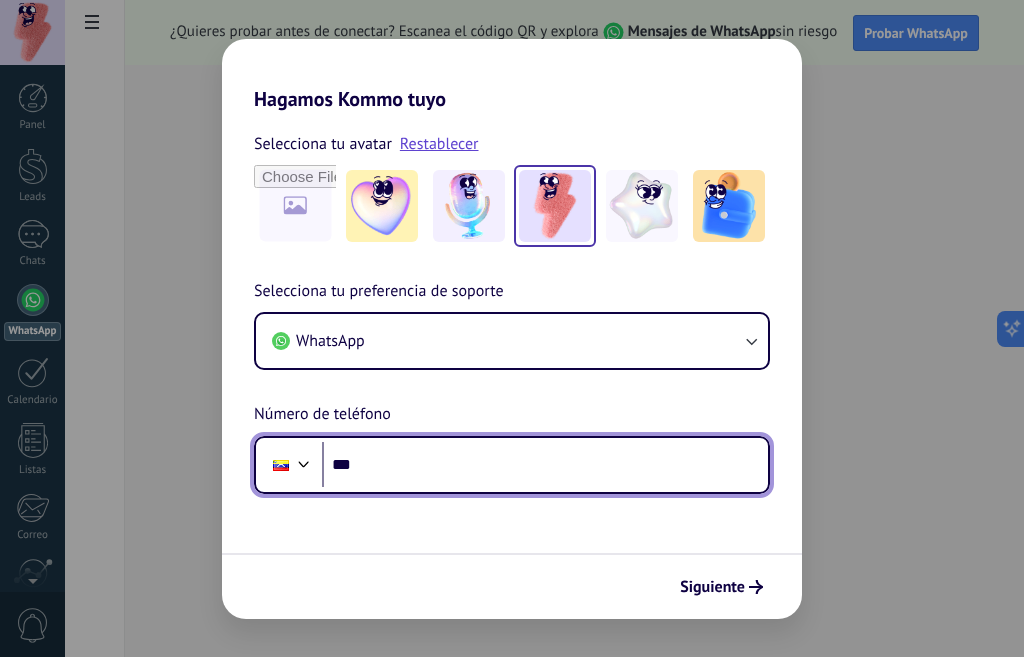 click on "***" at bounding box center (545, 465) 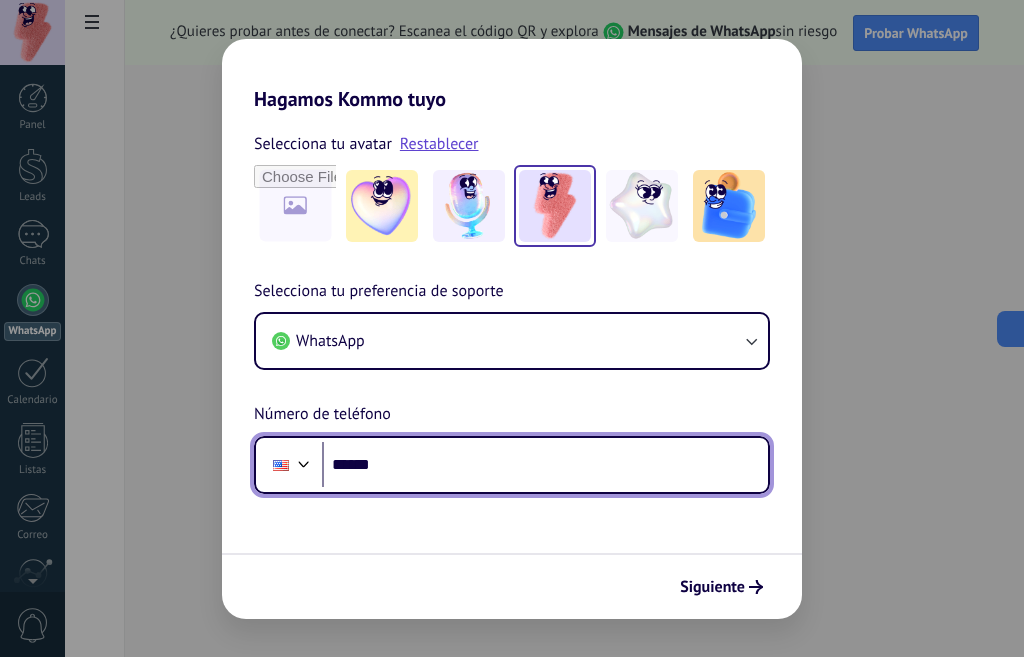 type on "**" 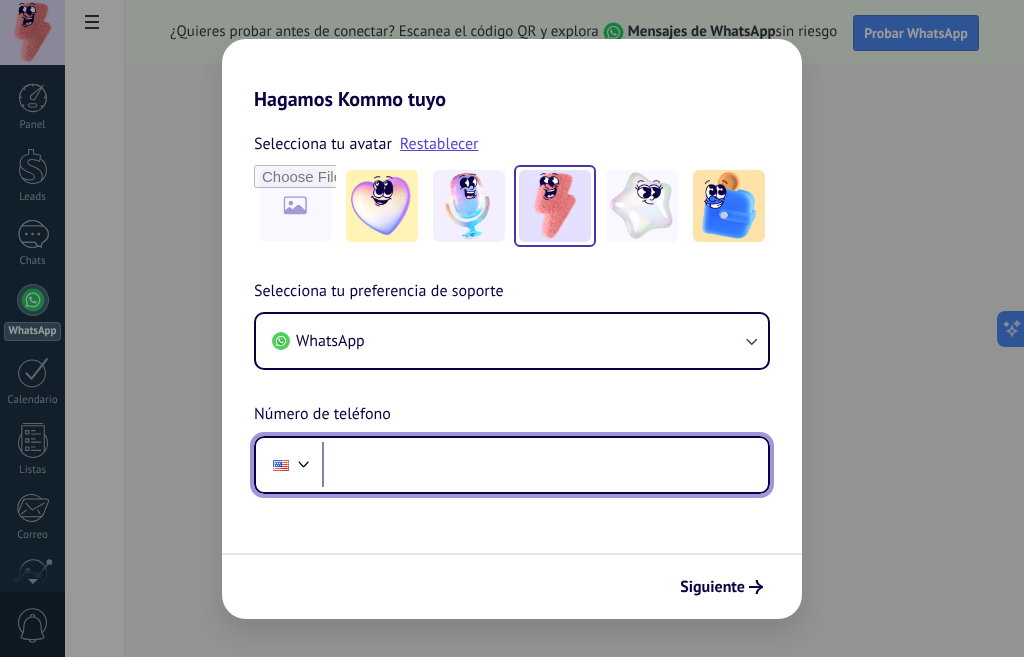 type on "**" 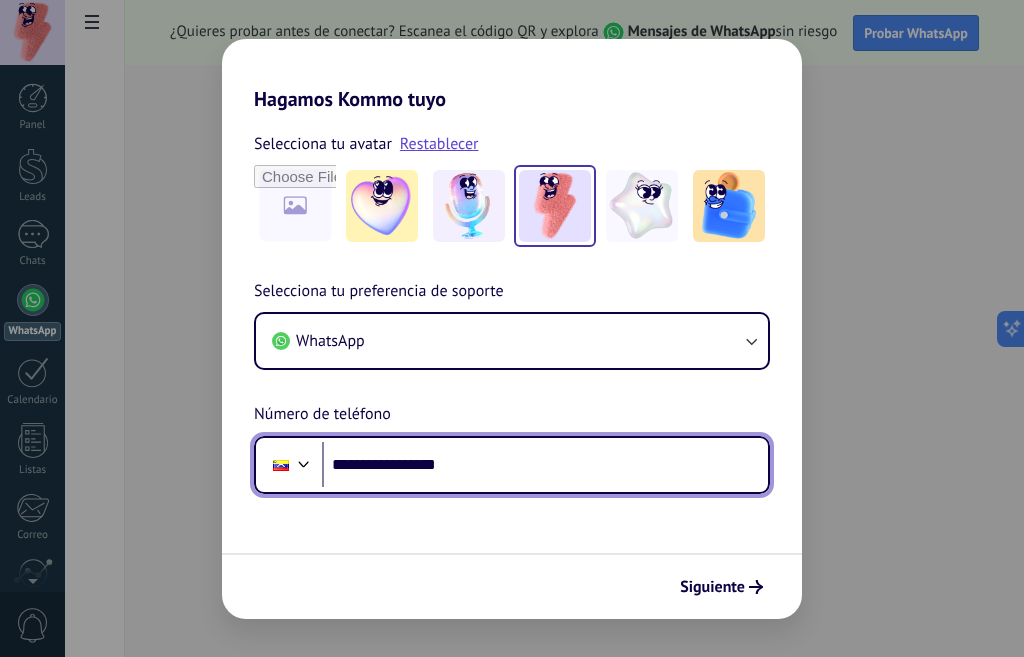 type on "**********" 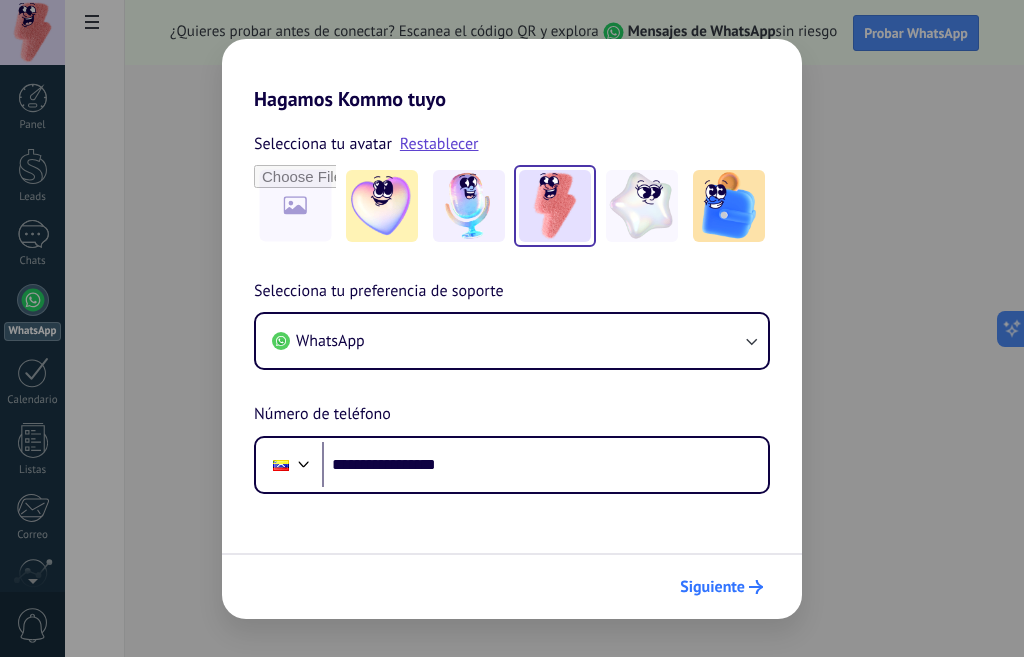 click on "Siguiente" at bounding box center [712, 587] 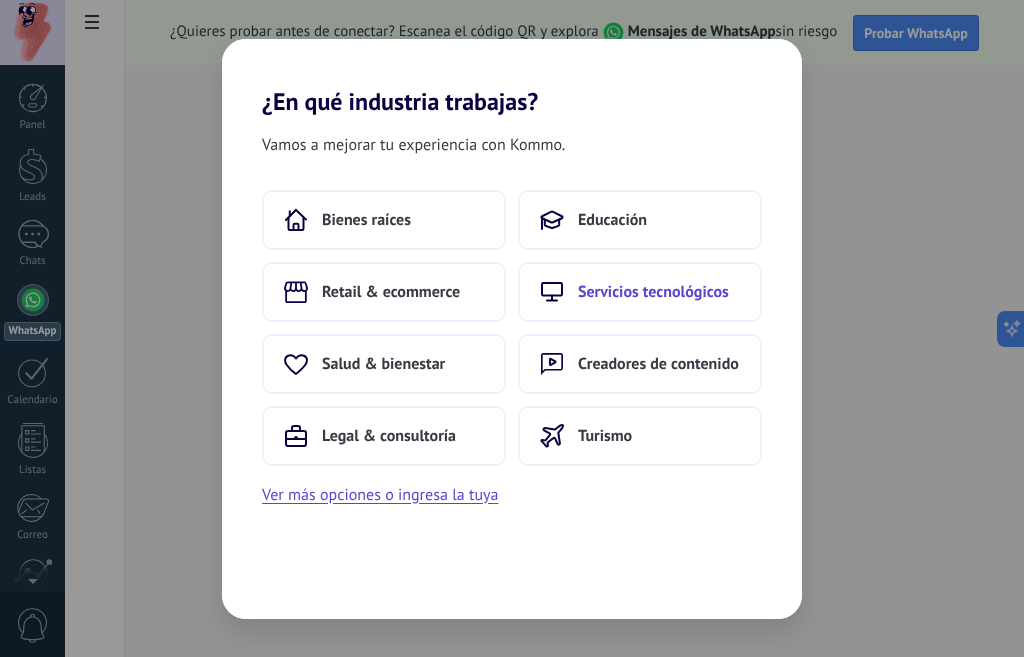click on "Servicios tecnológicos" at bounding box center [640, 292] 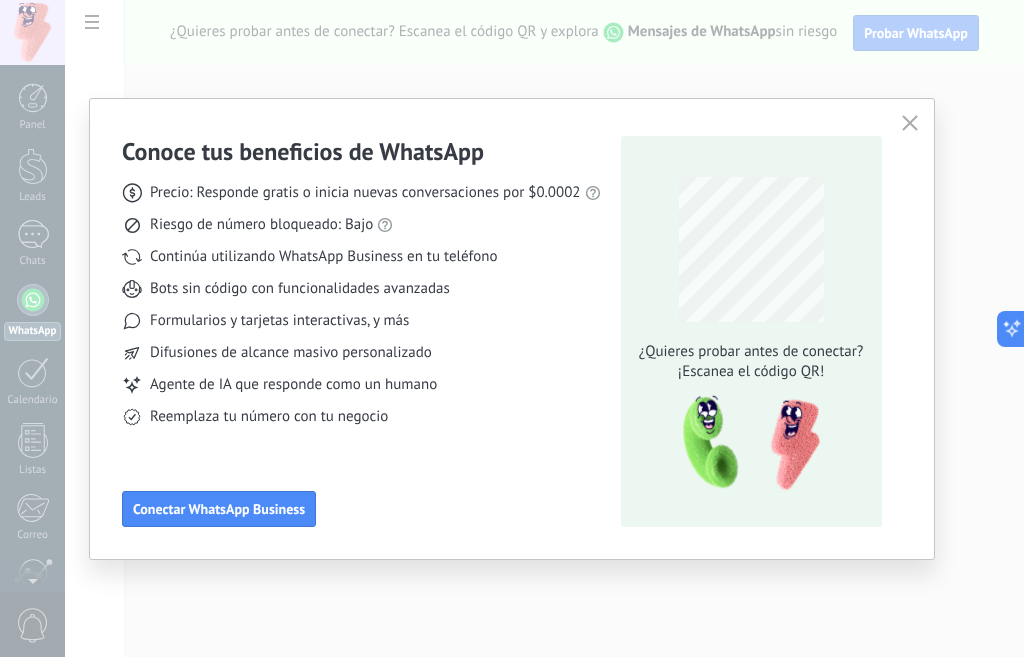 click 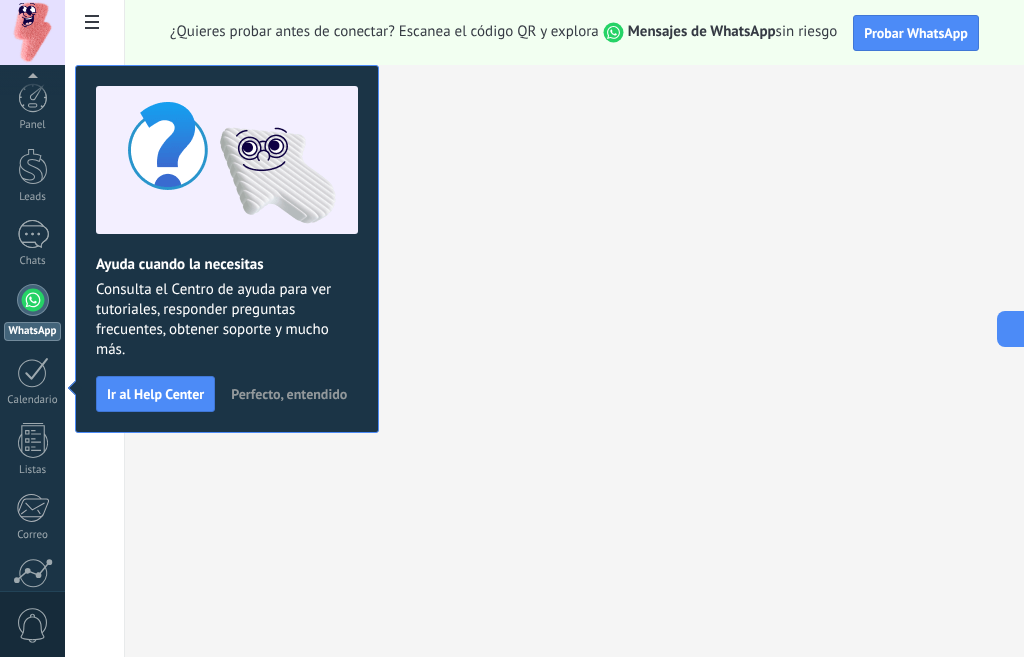 scroll, scrollTop: 175, scrollLeft: 0, axis: vertical 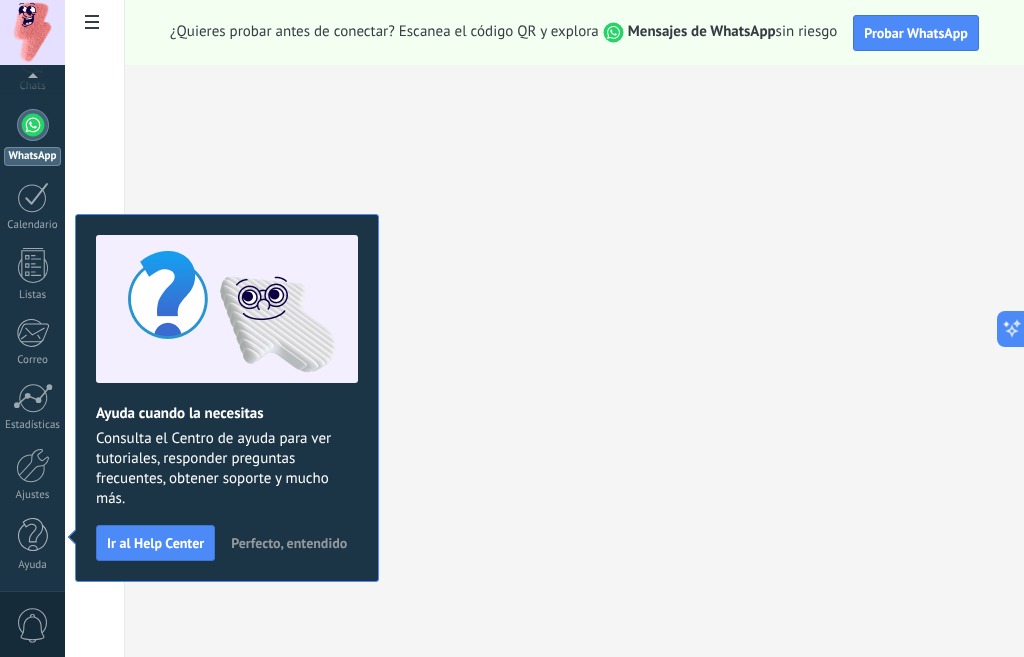 click on "Perfecto, entendido" at bounding box center [289, 543] 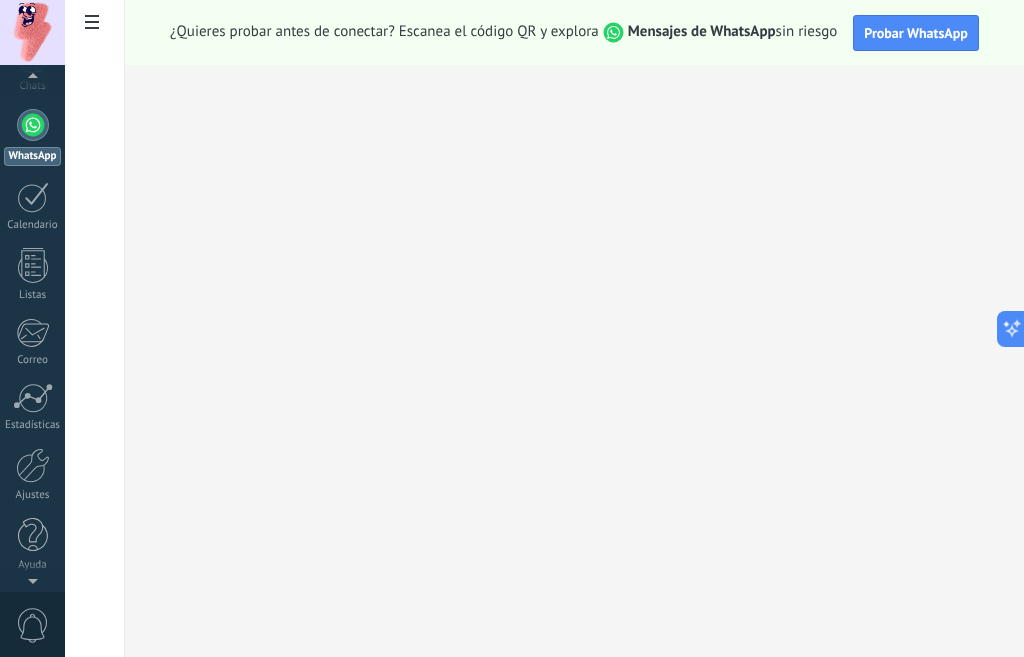 click at bounding box center (32, 80) 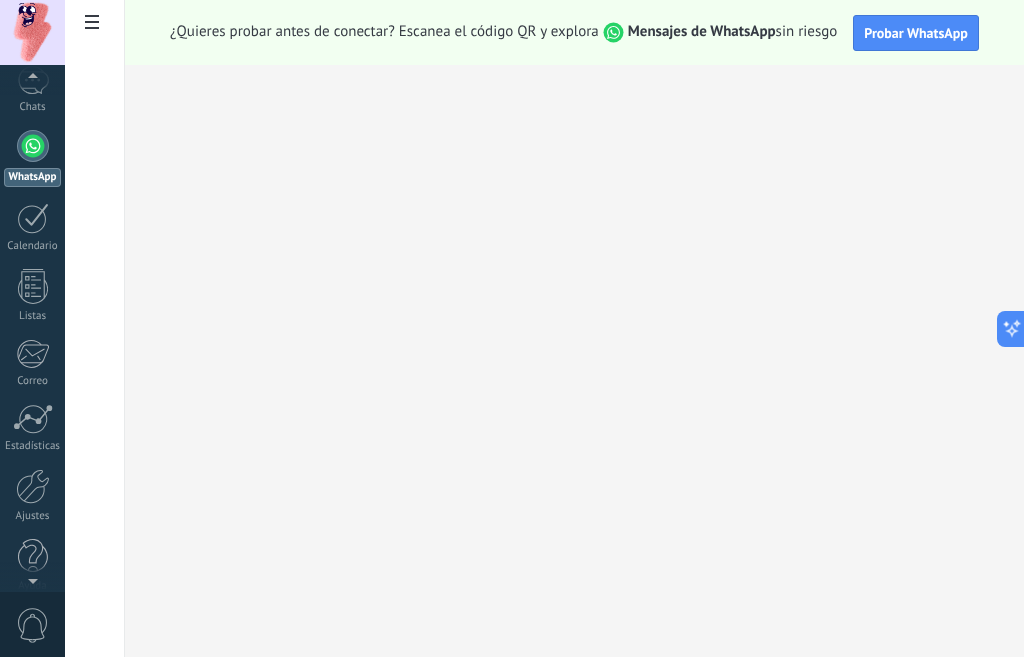 click at bounding box center (32, 80) 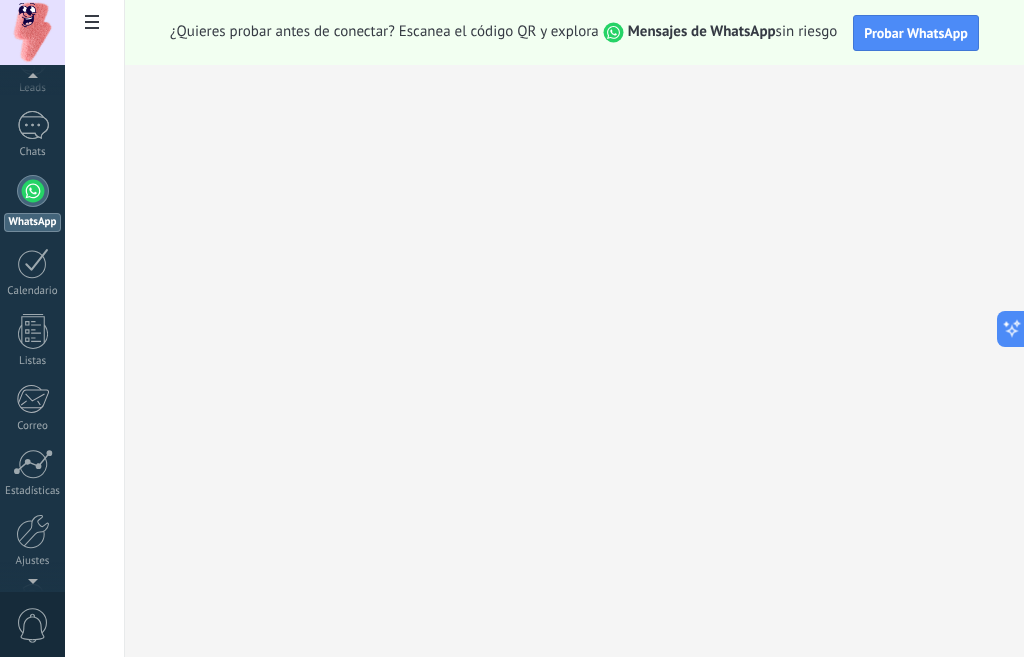 scroll, scrollTop: 106, scrollLeft: 0, axis: vertical 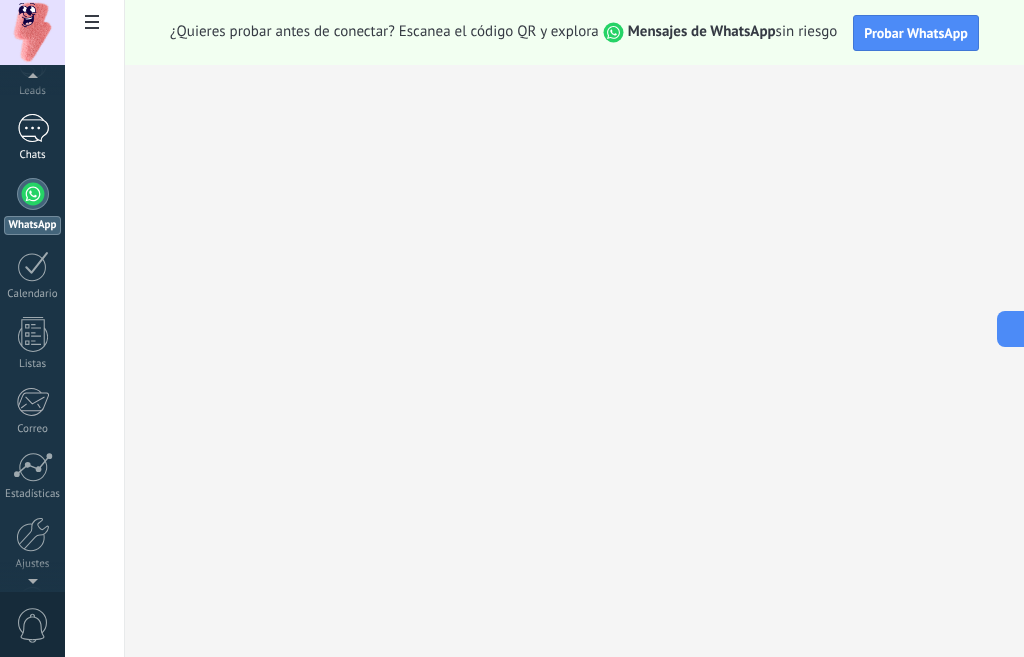 click at bounding box center (33, 128) 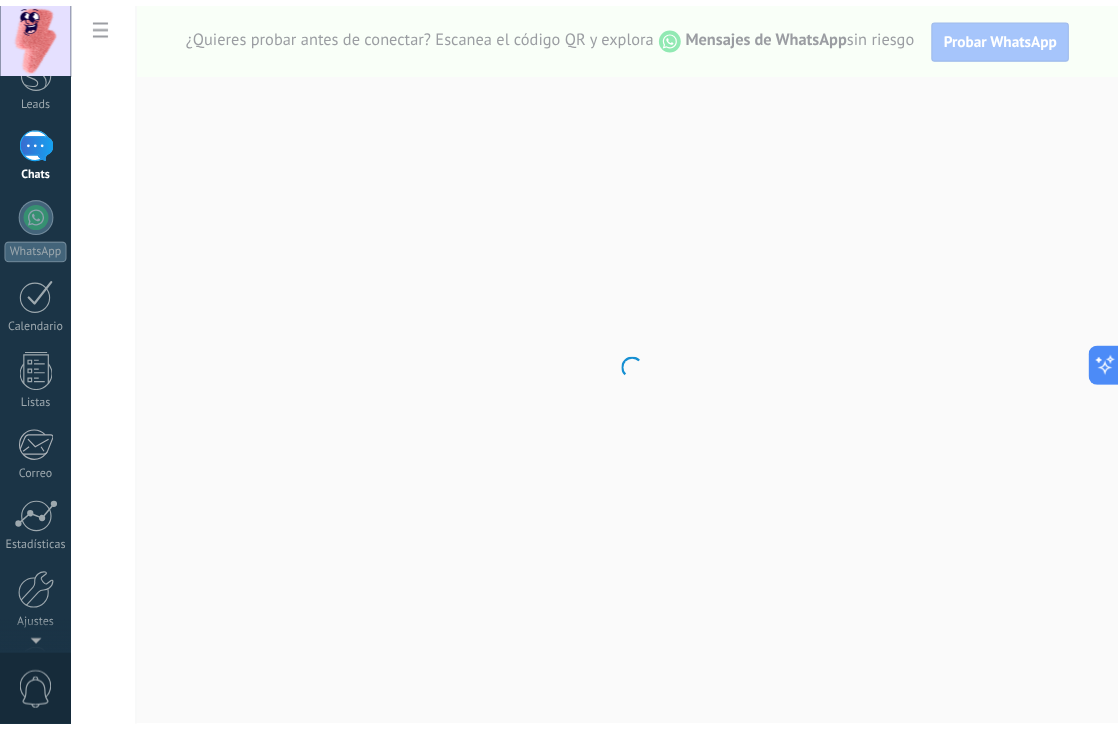 scroll, scrollTop: 0, scrollLeft: 0, axis: both 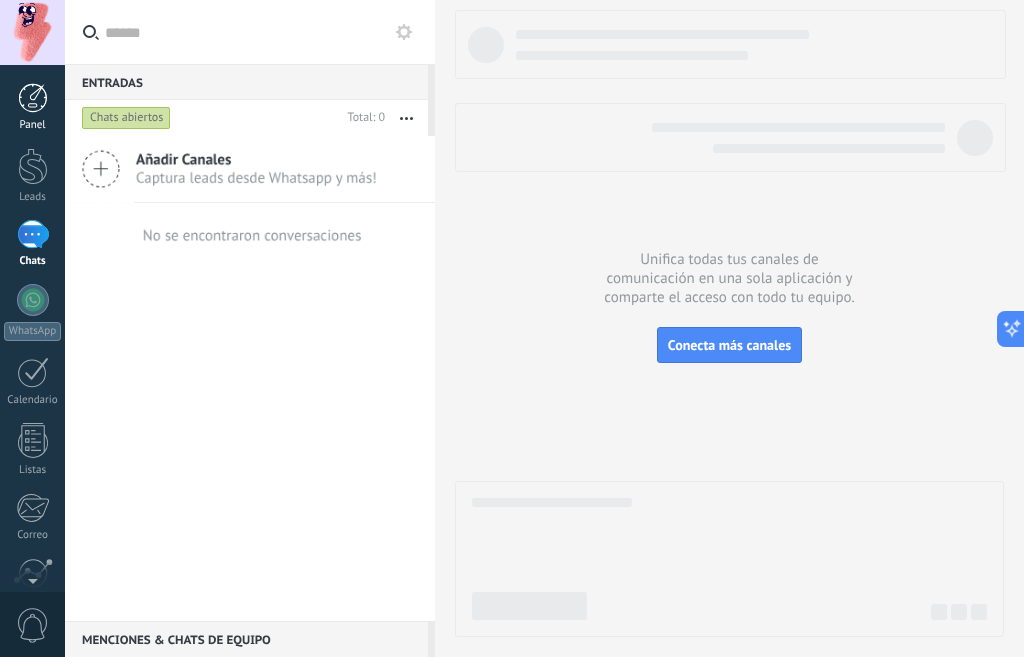click at bounding box center (33, 98) 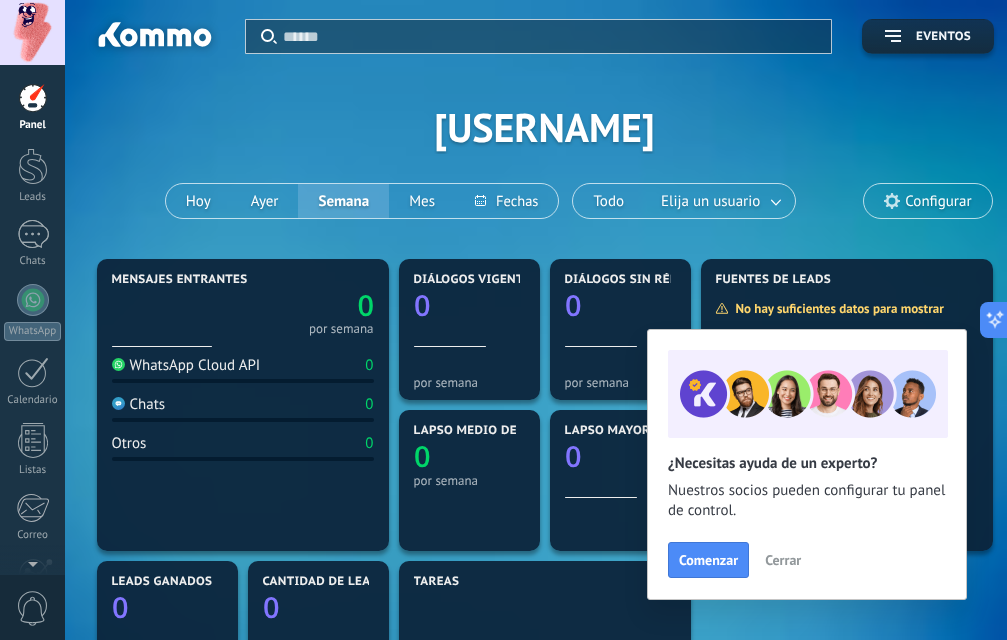 click on "Cerrar" at bounding box center (783, 560) 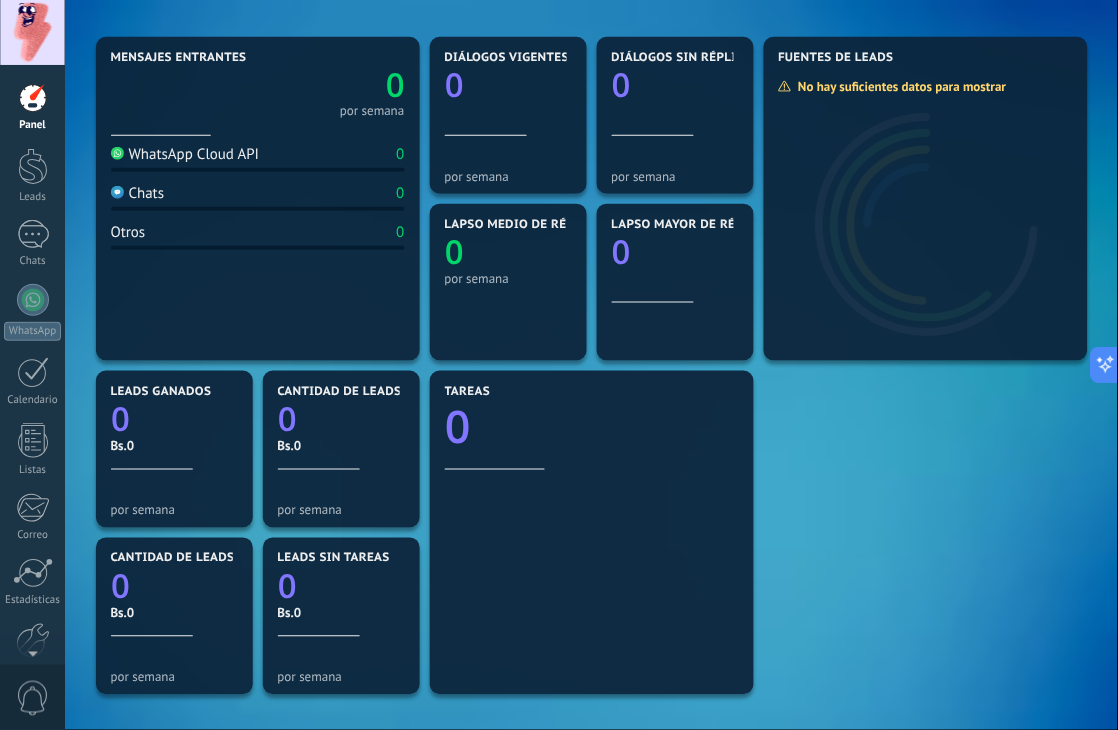 scroll, scrollTop: 0, scrollLeft: 0, axis: both 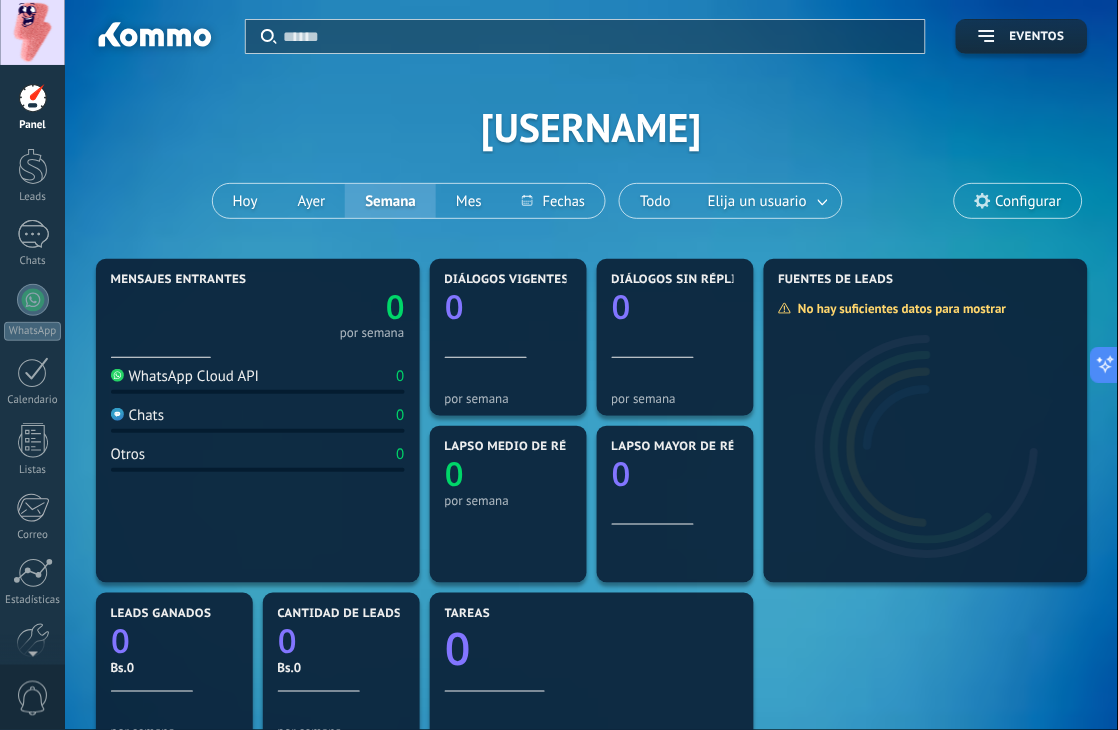 click at bounding box center [598, 36] 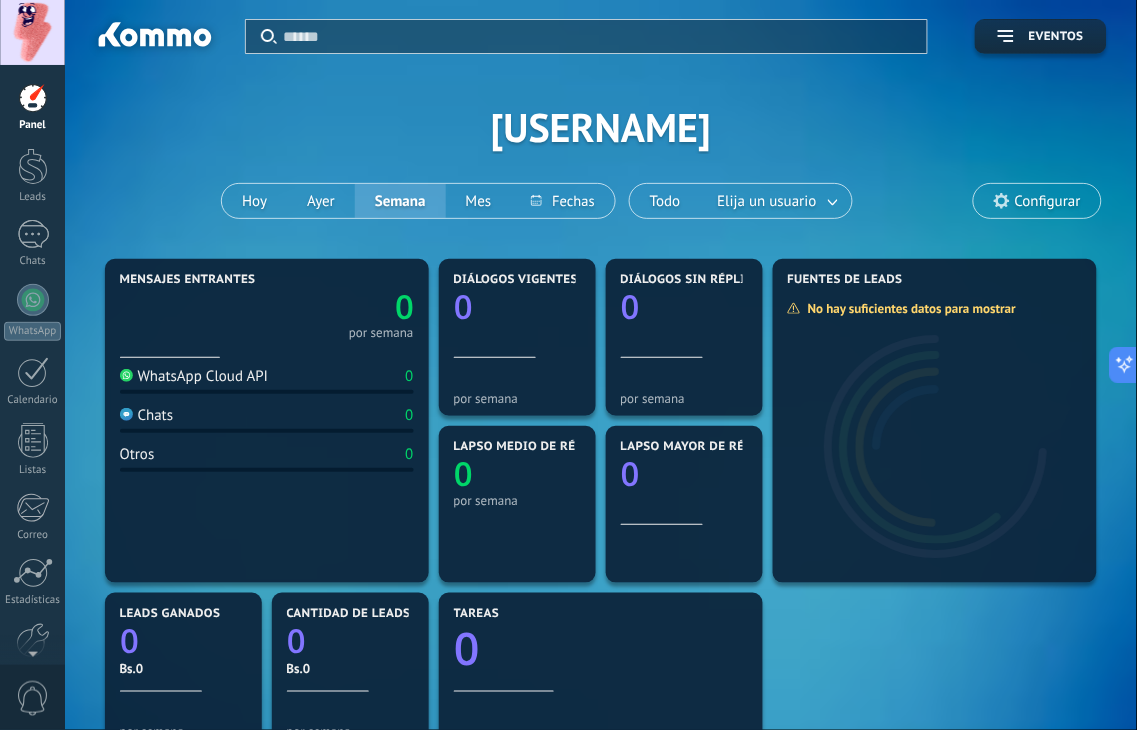 drag, startPoint x: 387, startPoint y: 38, endPoint x: 358, endPoint y: 38, distance: 29 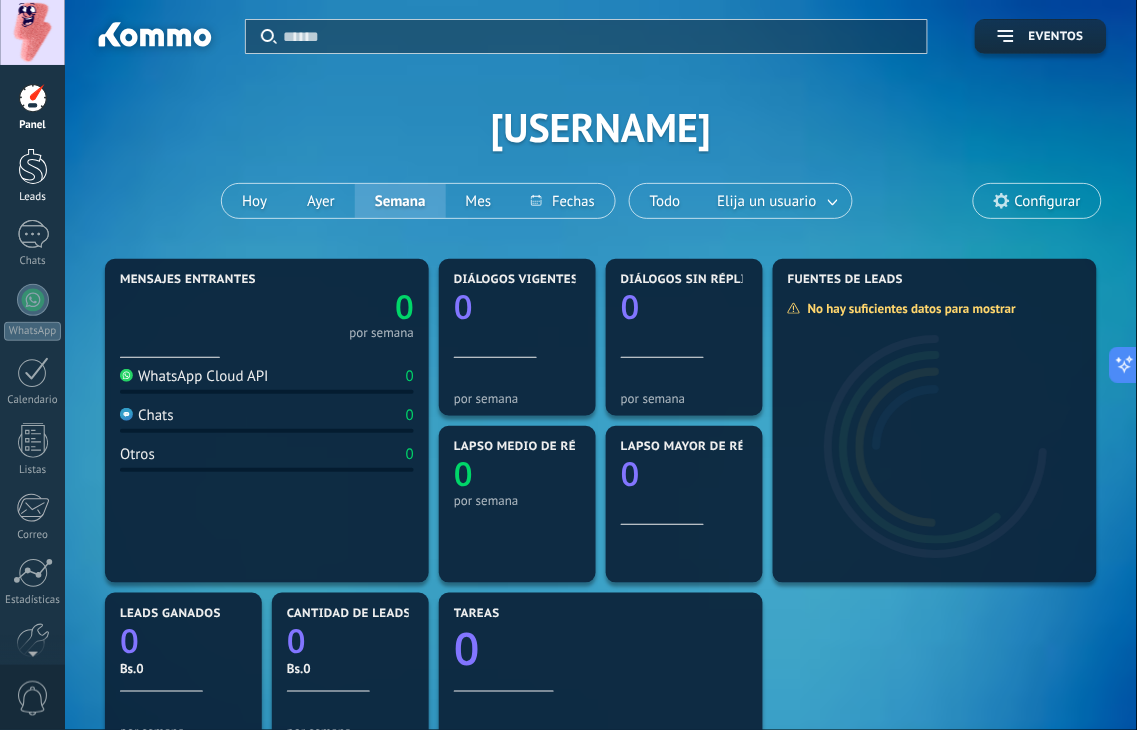 click at bounding box center [33, 166] 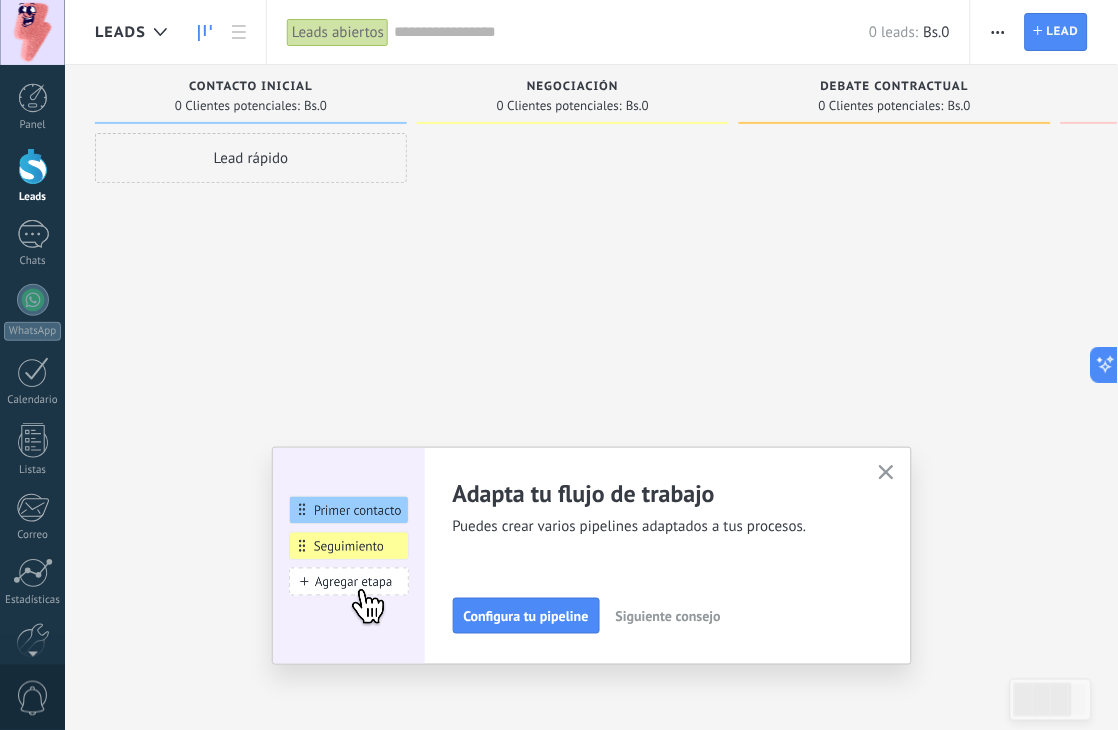 click at bounding box center [886, 473] 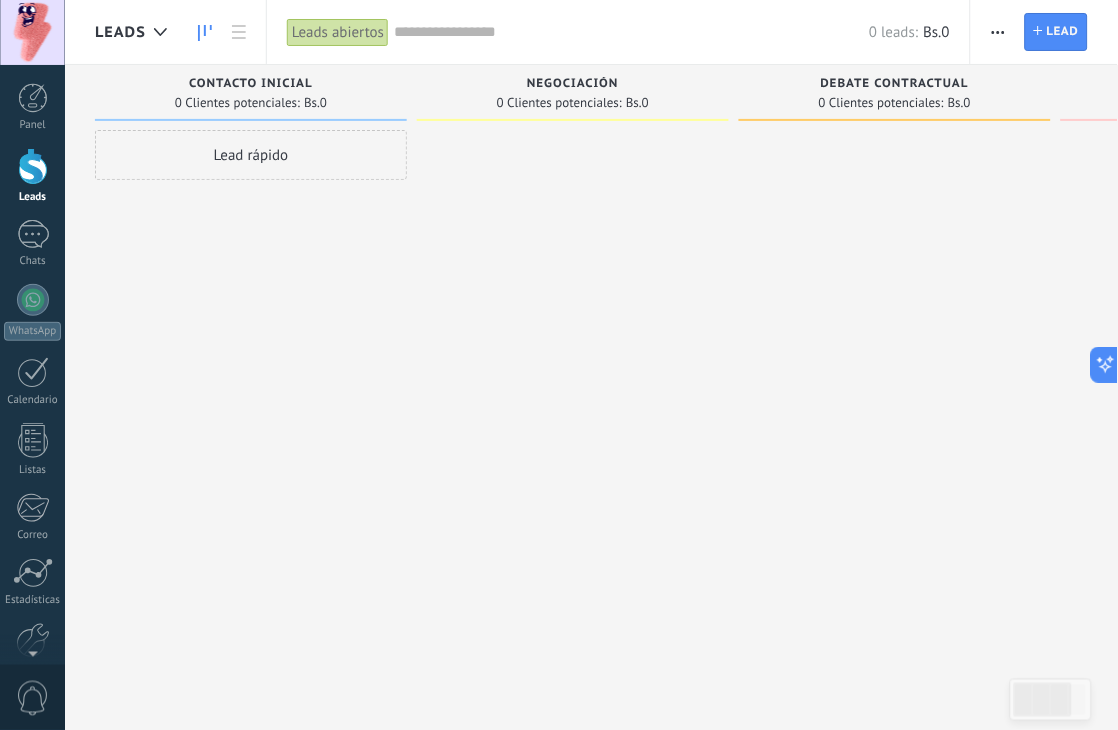 scroll, scrollTop: 0, scrollLeft: 0, axis: both 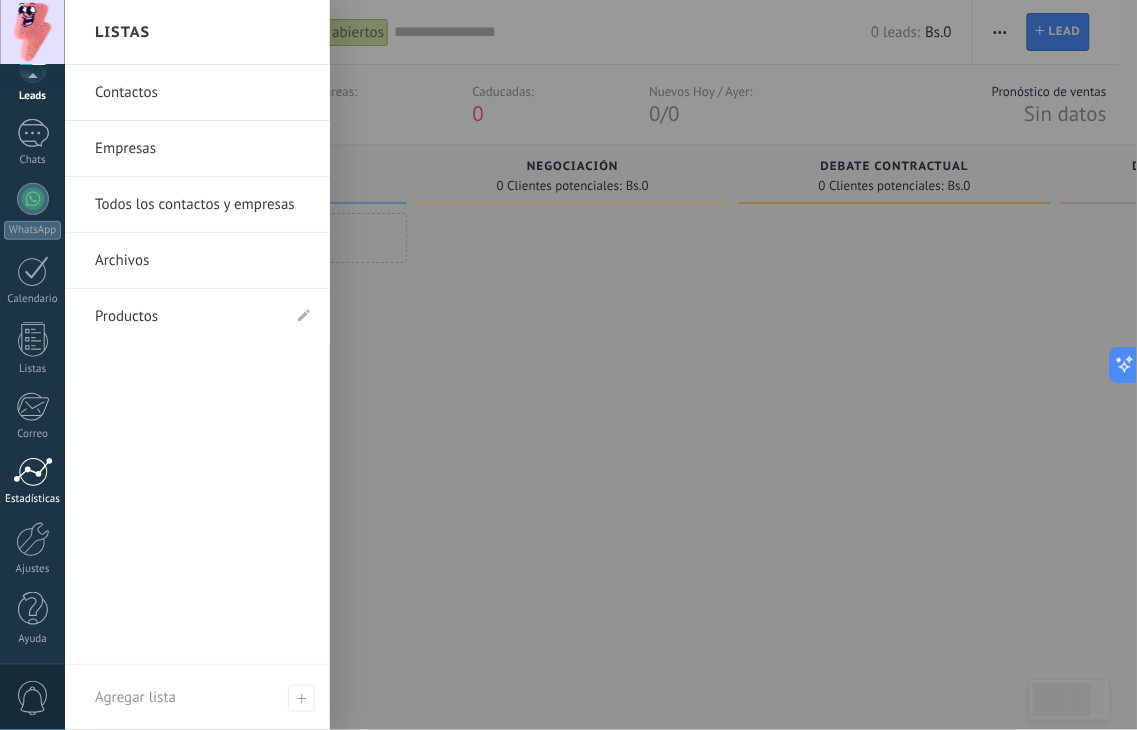 click at bounding box center [33, 472] 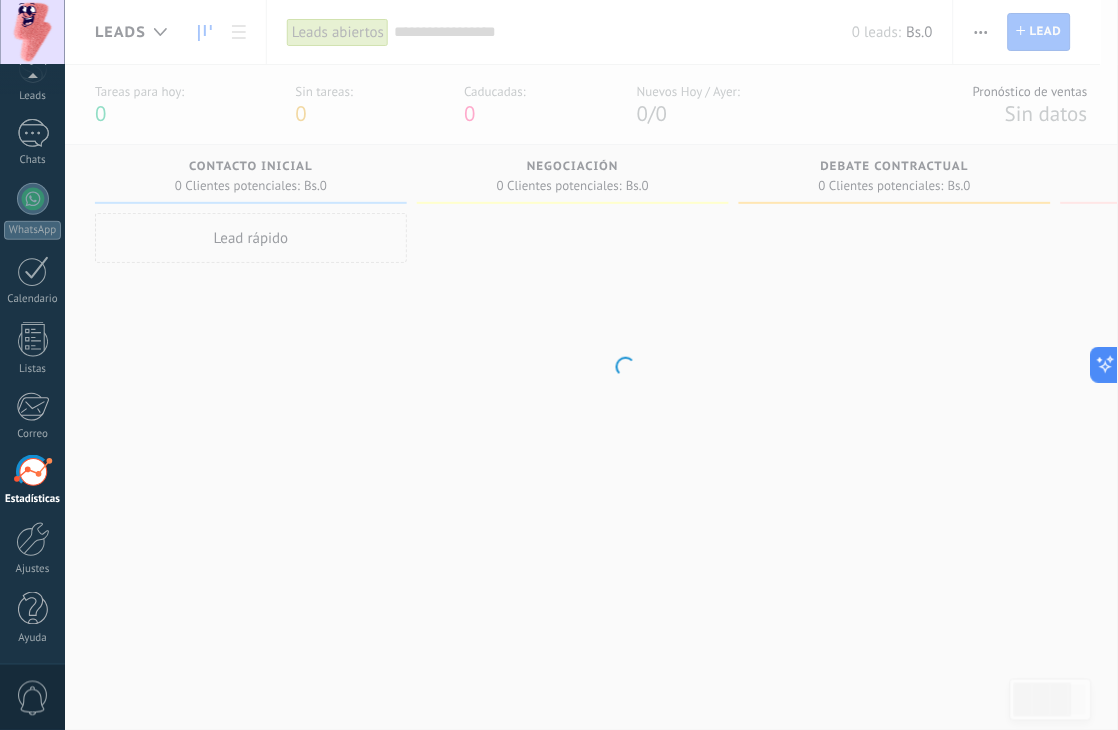 scroll, scrollTop: 102, scrollLeft: 0, axis: vertical 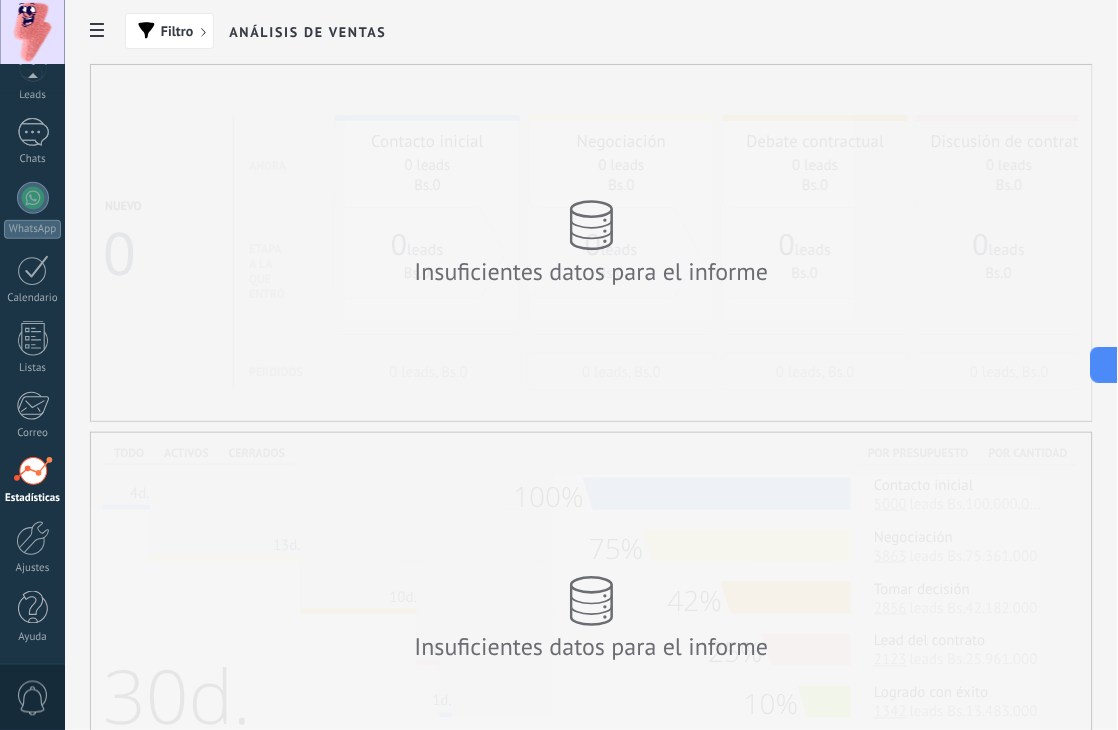 drag, startPoint x: 577, startPoint y: 235, endPoint x: 606, endPoint y: 240, distance: 29.427877 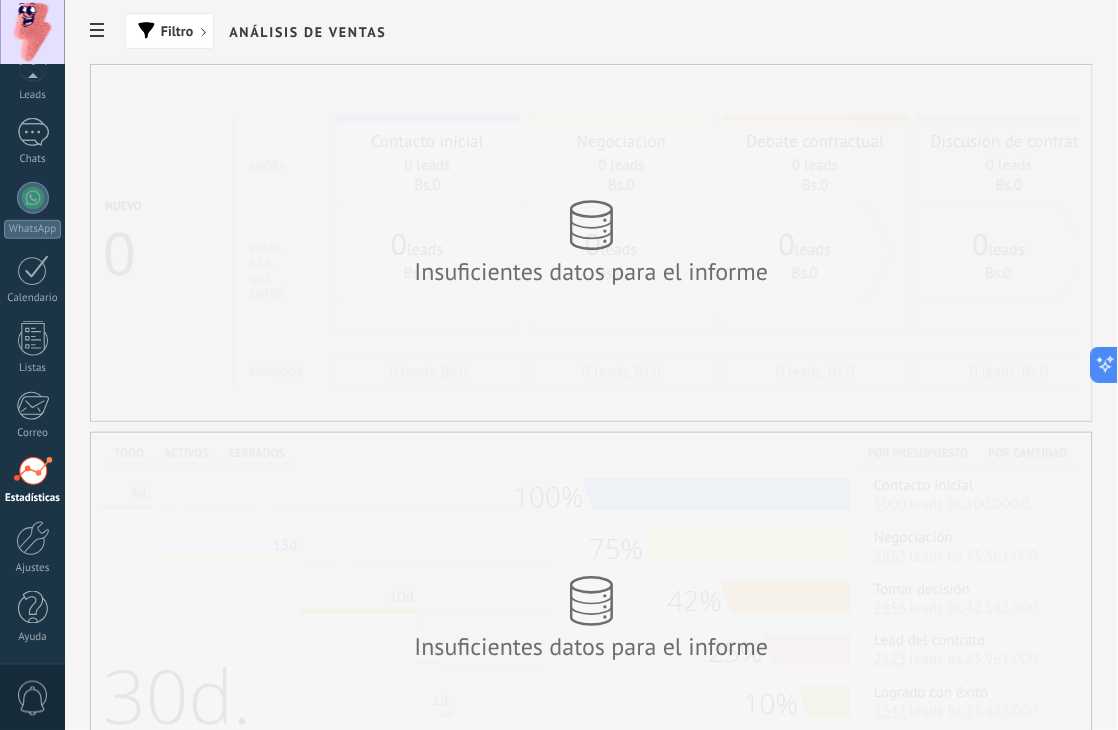 drag, startPoint x: 455, startPoint y: 301, endPoint x: 420, endPoint y: 257, distance: 56.22277 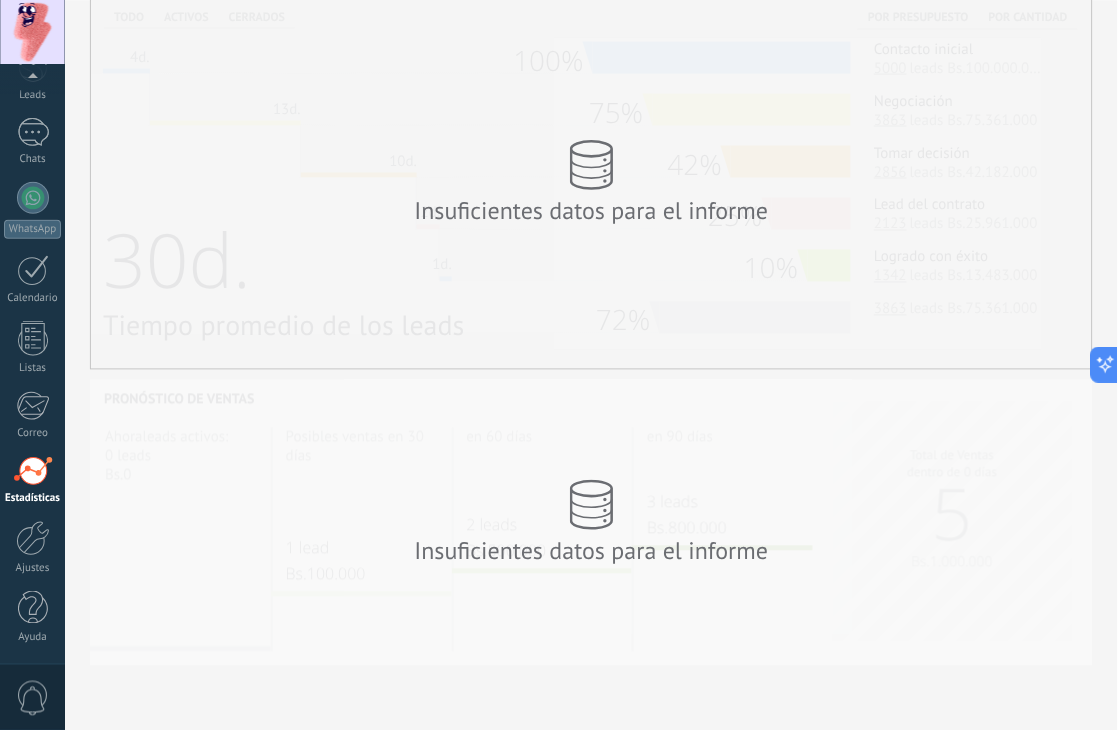 scroll, scrollTop: 438, scrollLeft: 0, axis: vertical 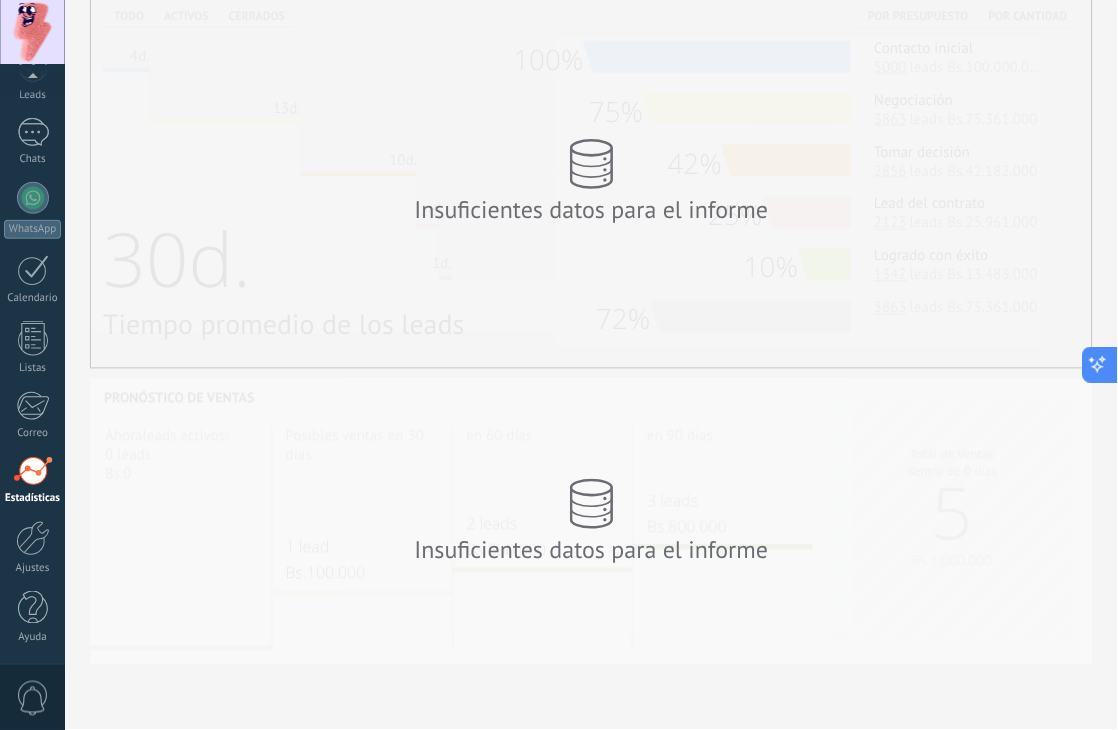 click 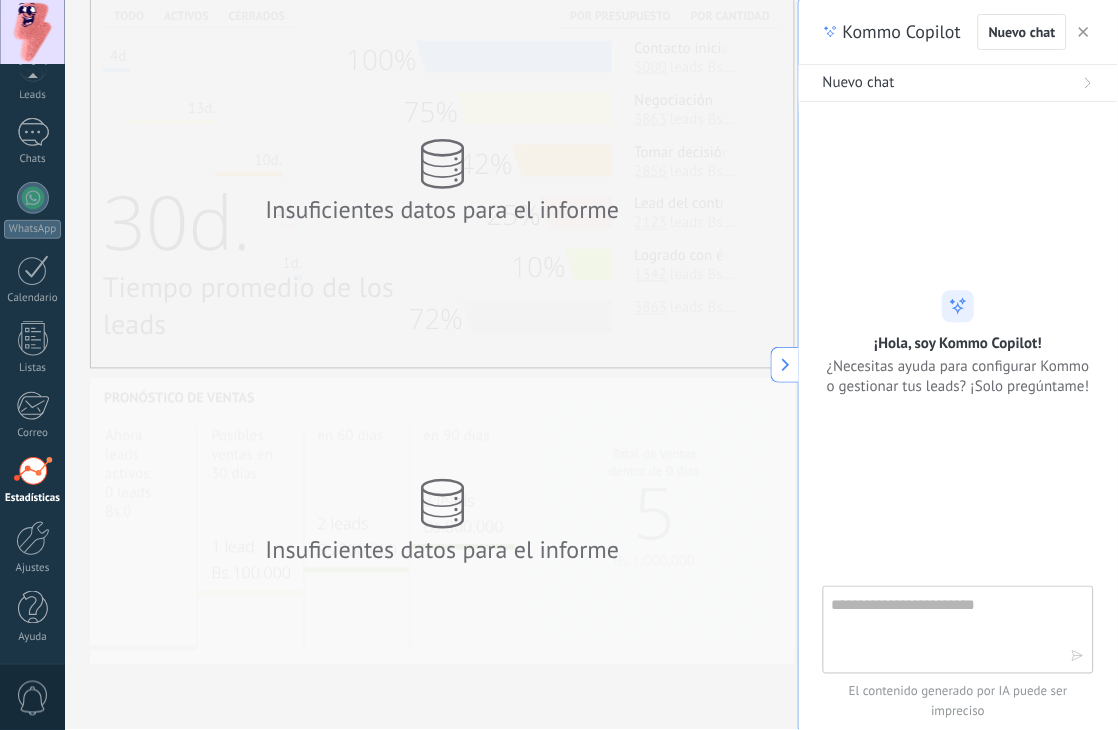 click at bounding box center (944, 629) 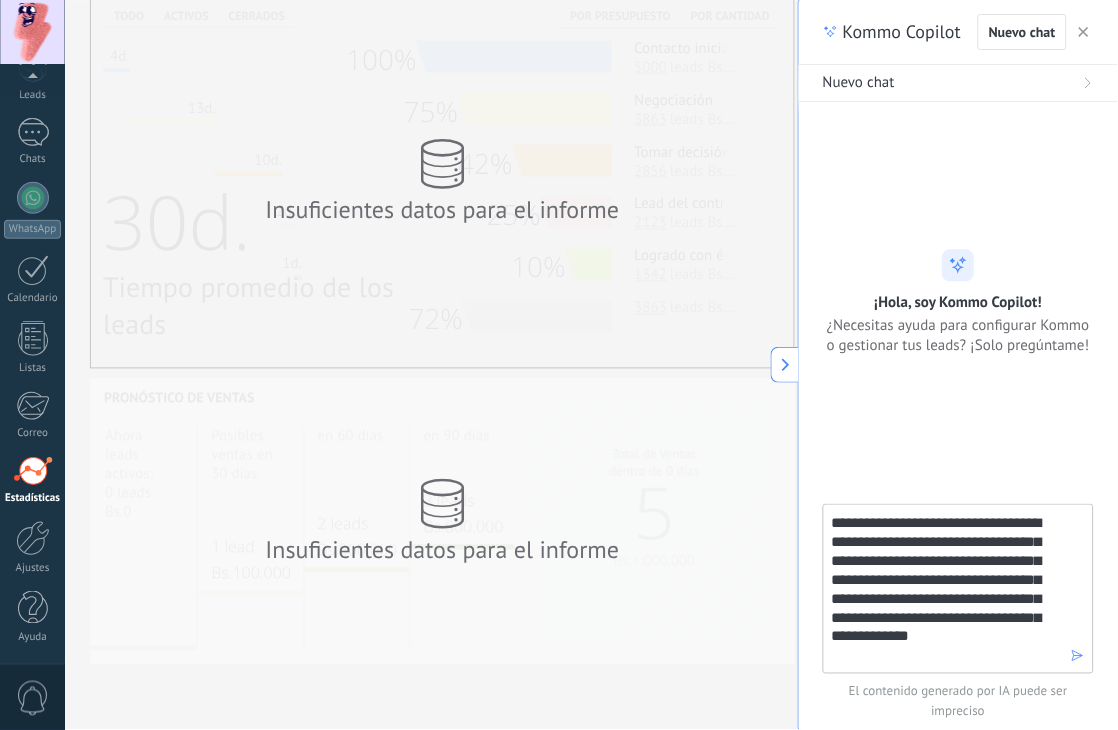 type on "**********" 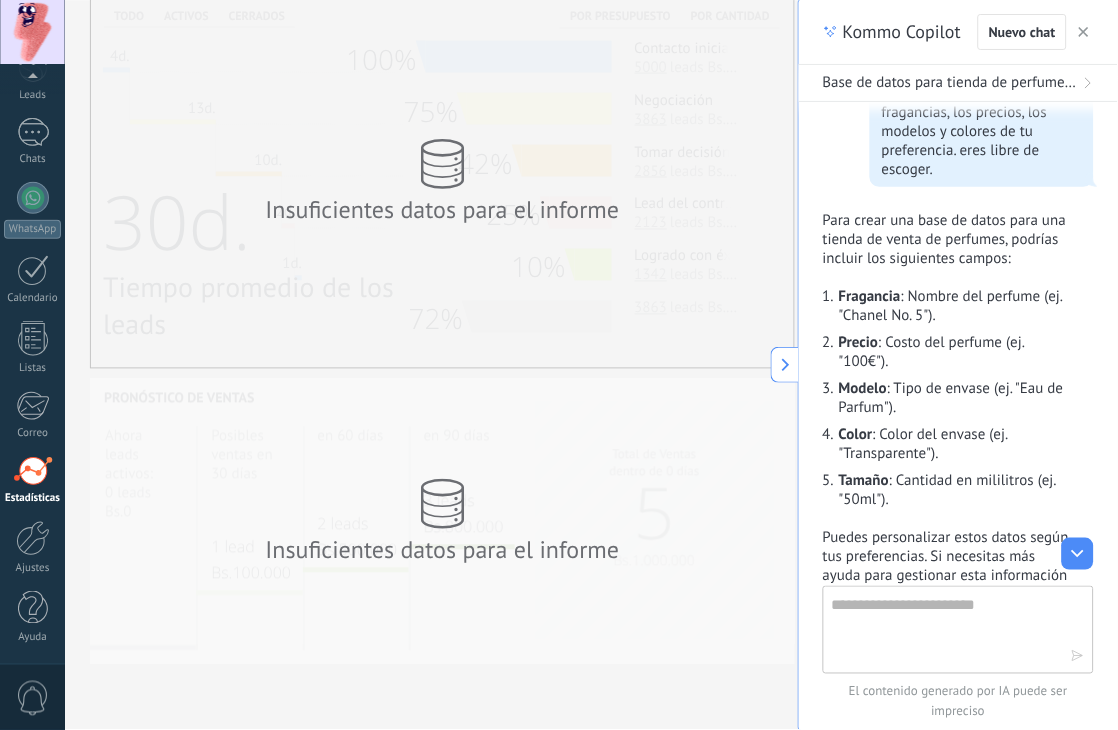 scroll, scrollTop: 283, scrollLeft: 0, axis: vertical 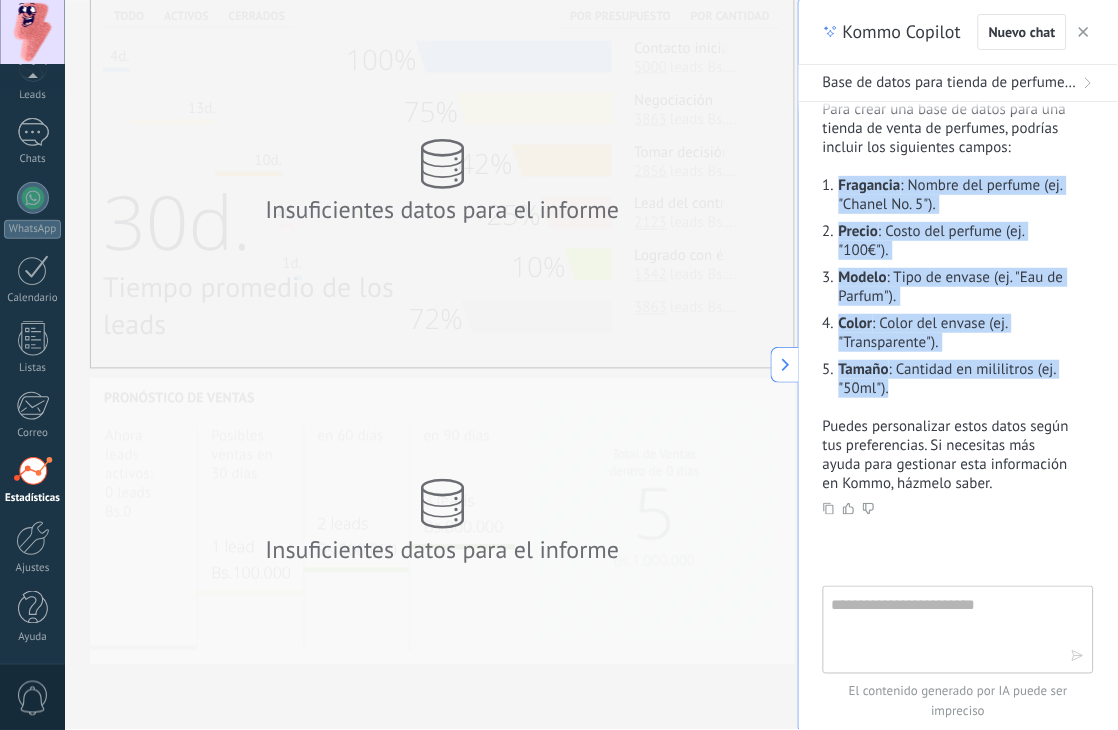 drag, startPoint x: 841, startPoint y: 197, endPoint x: 1003, endPoint y: 418, distance: 274.01642 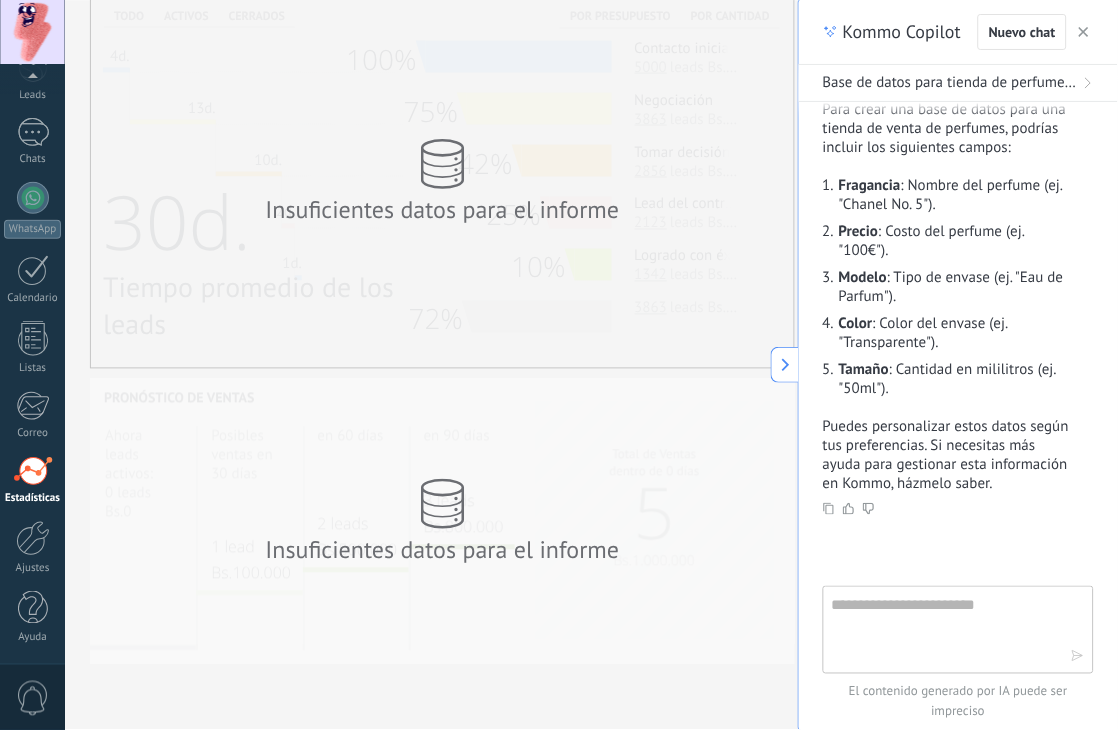 click on "Insuficientes datos para el informe" at bounding box center (443, 522) 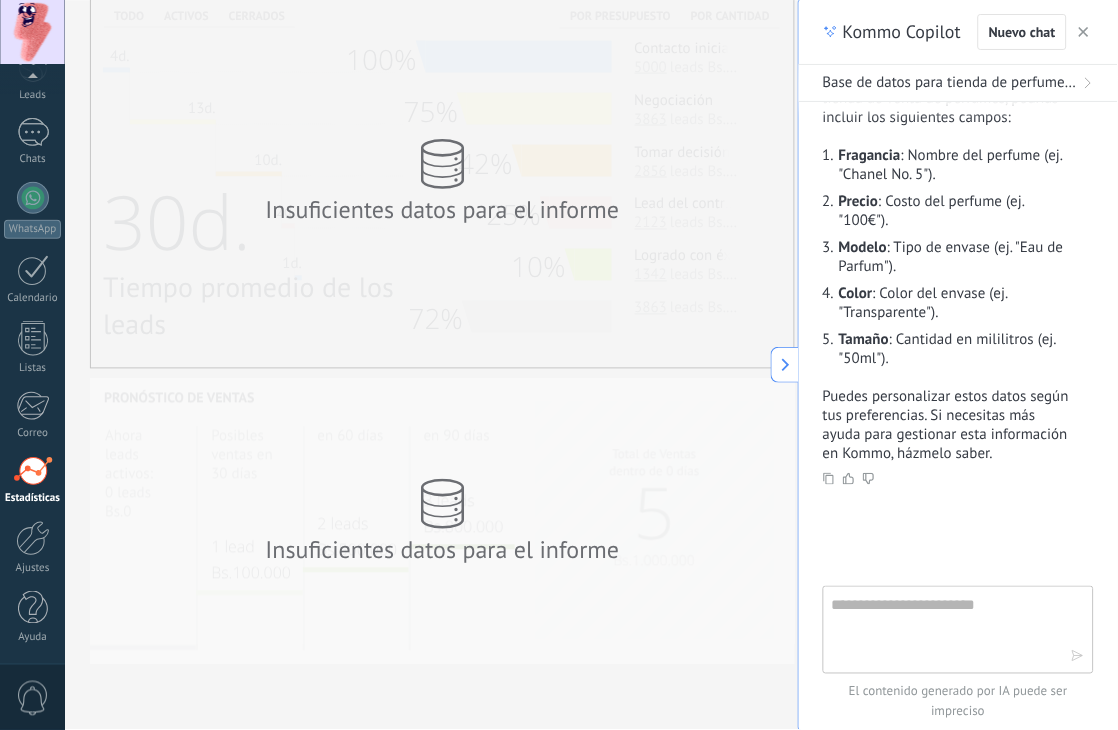 scroll, scrollTop: 394, scrollLeft: 0, axis: vertical 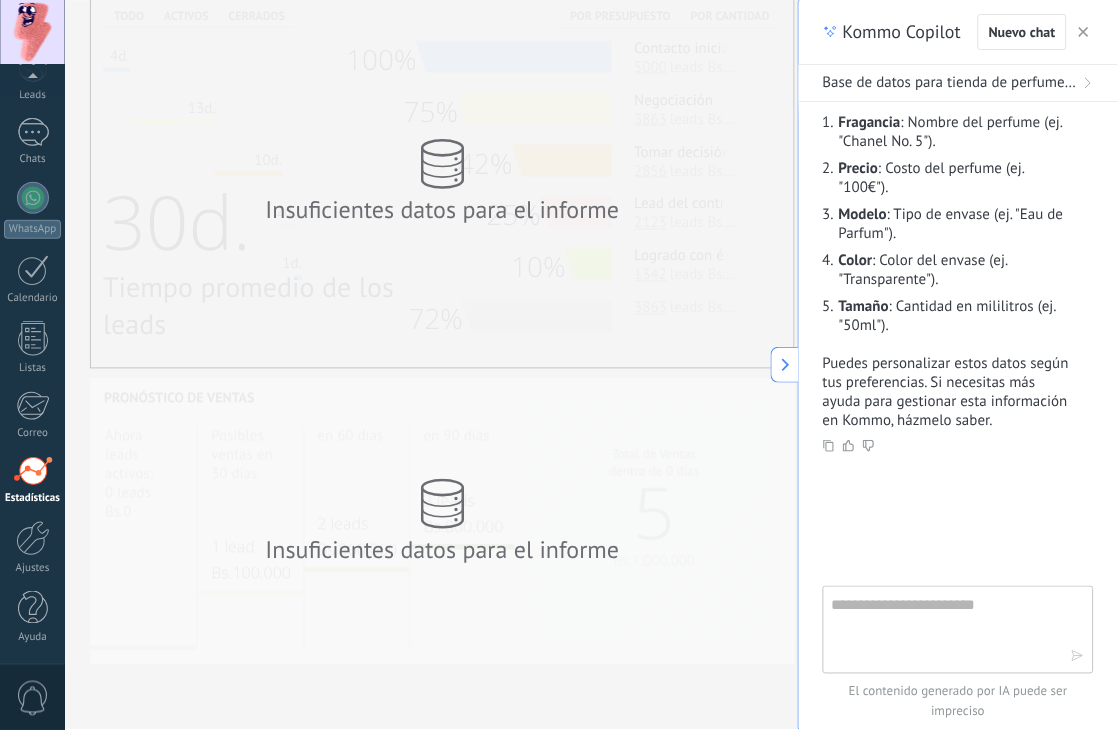 click at bounding box center (944, 629) 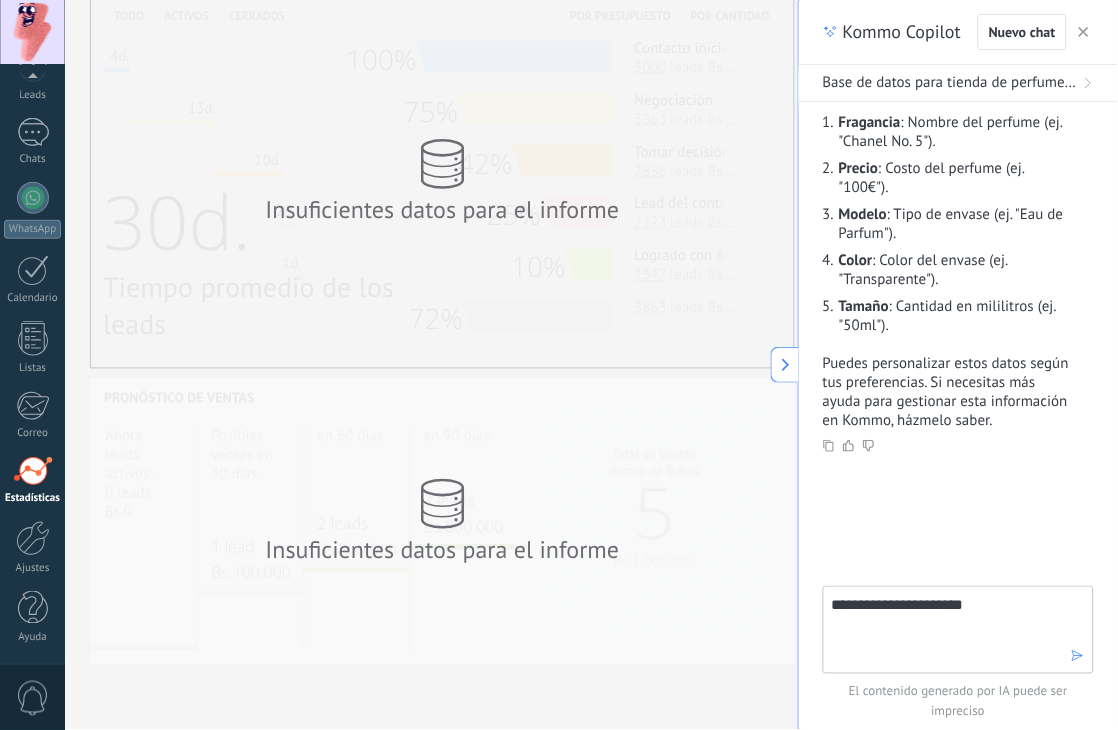 type on "**********" 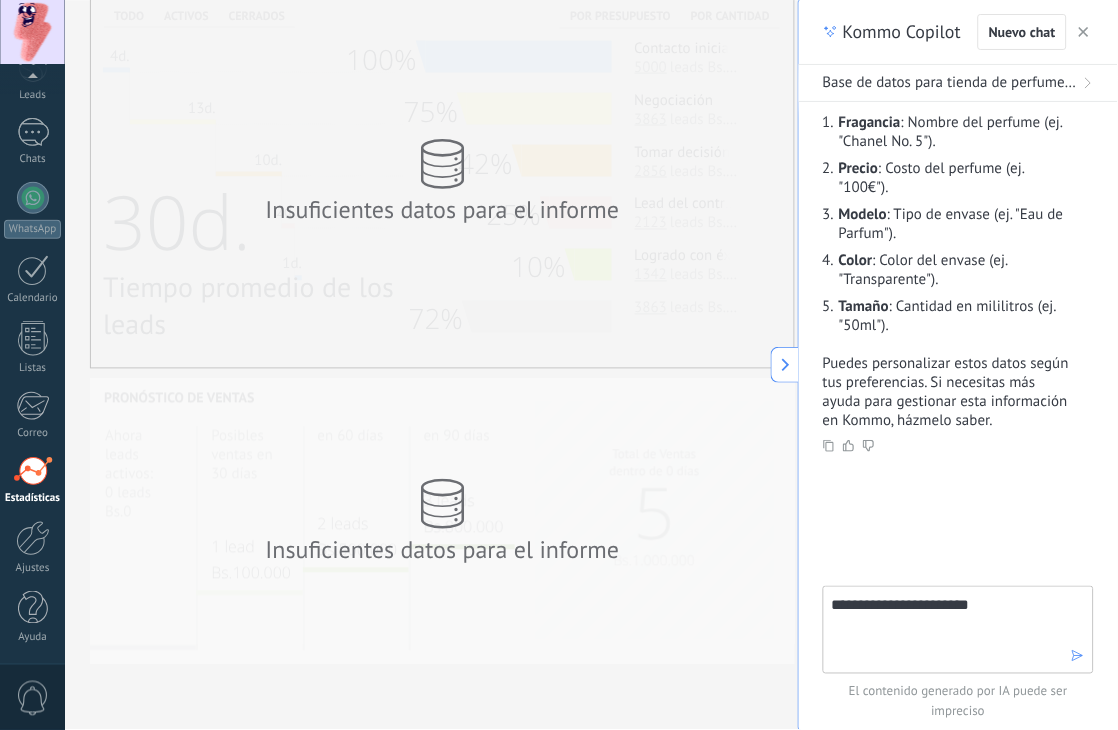 type 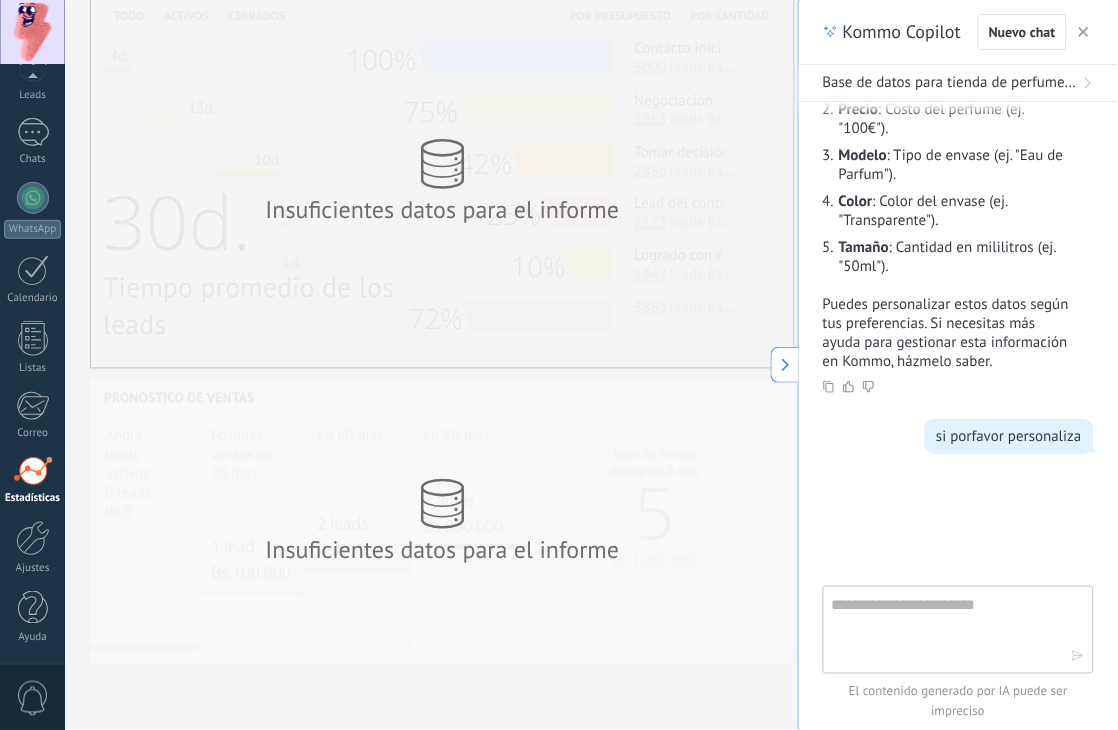 scroll, scrollTop: 482, scrollLeft: 0, axis: vertical 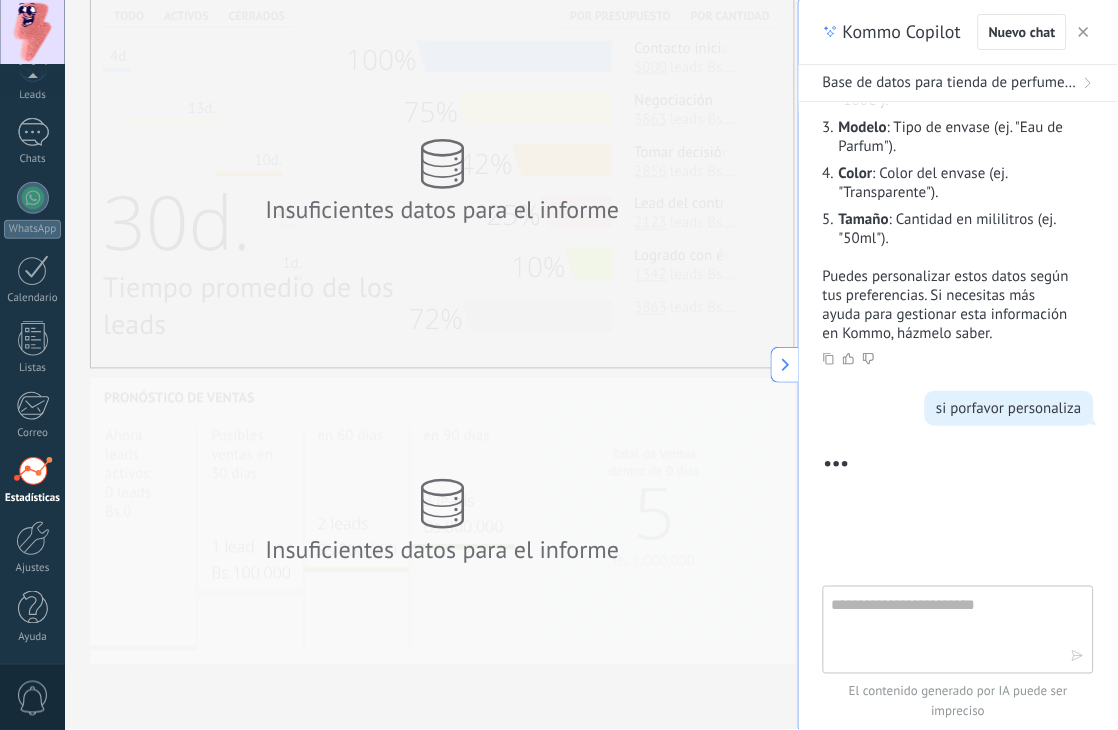 click on "si porfavor personaliza" at bounding box center [1009, 408] 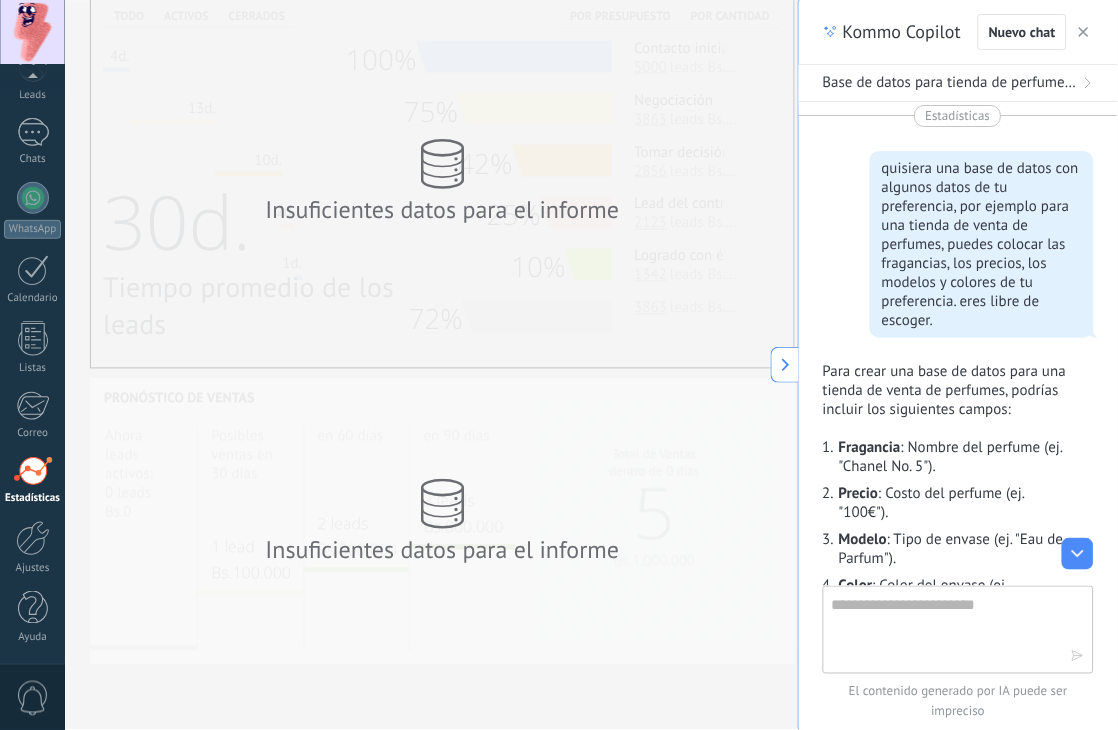 scroll, scrollTop: 0, scrollLeft: 0, axis: both 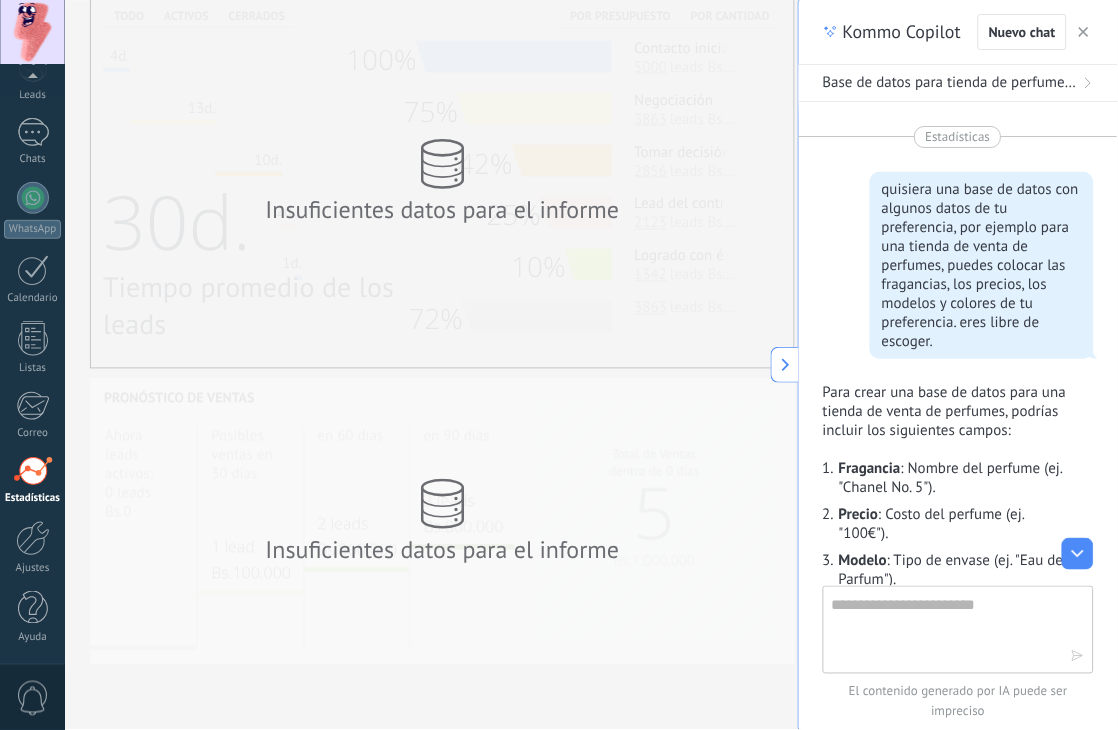 click 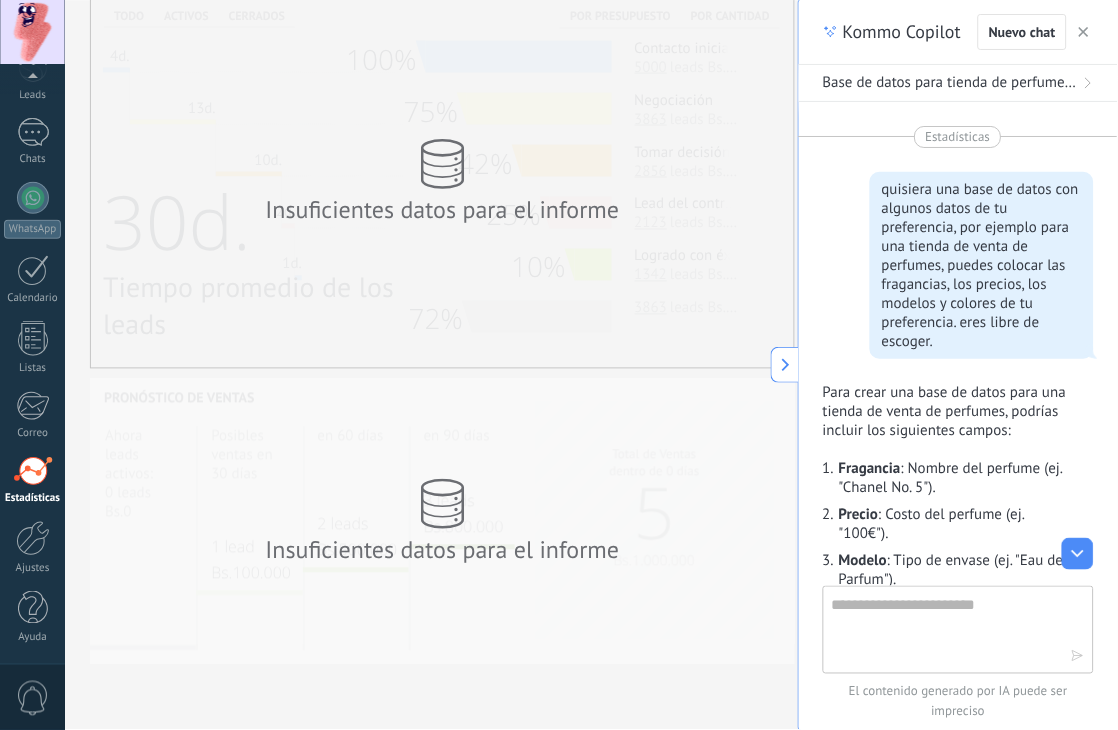 click at bounding box center (1084, 32) 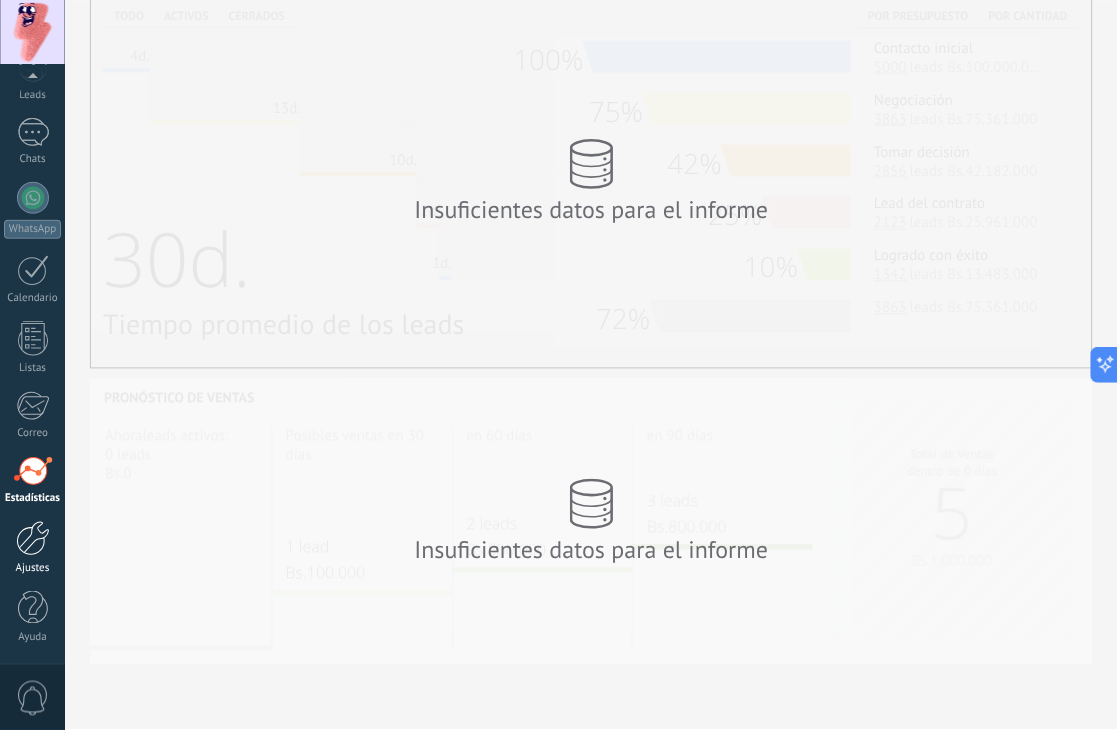 click at bounding box center (33, 538) 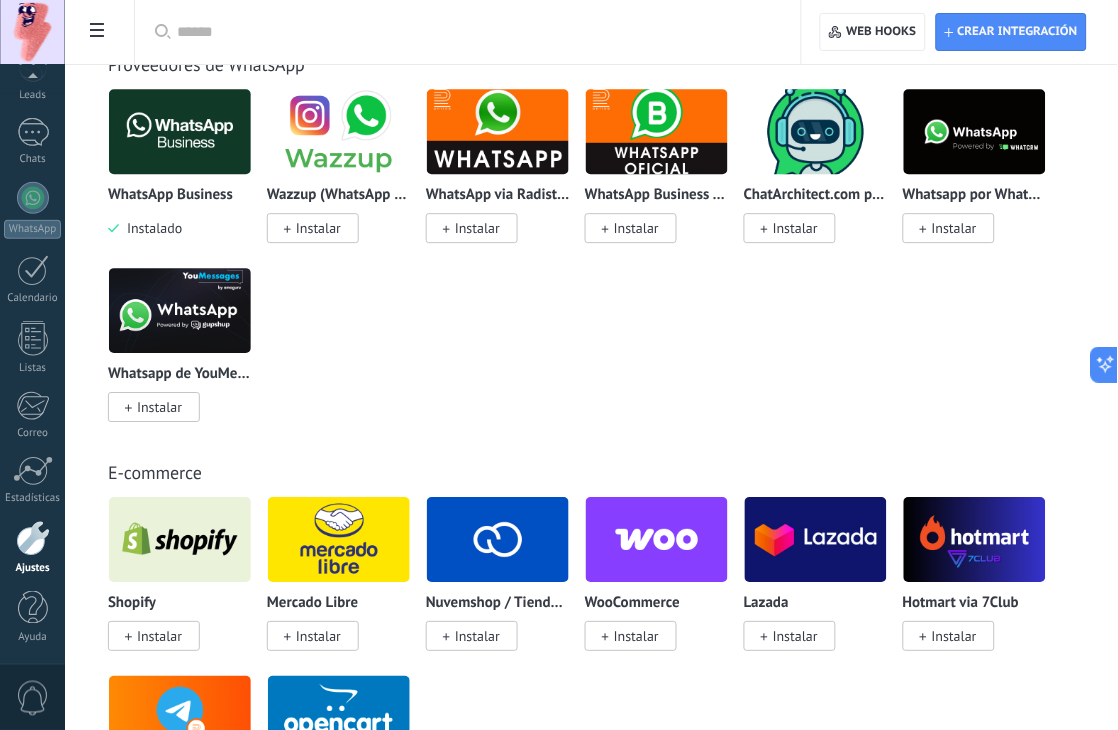 scroll, scrollTop: 1111, scrollLeft: 0, axis: vertical 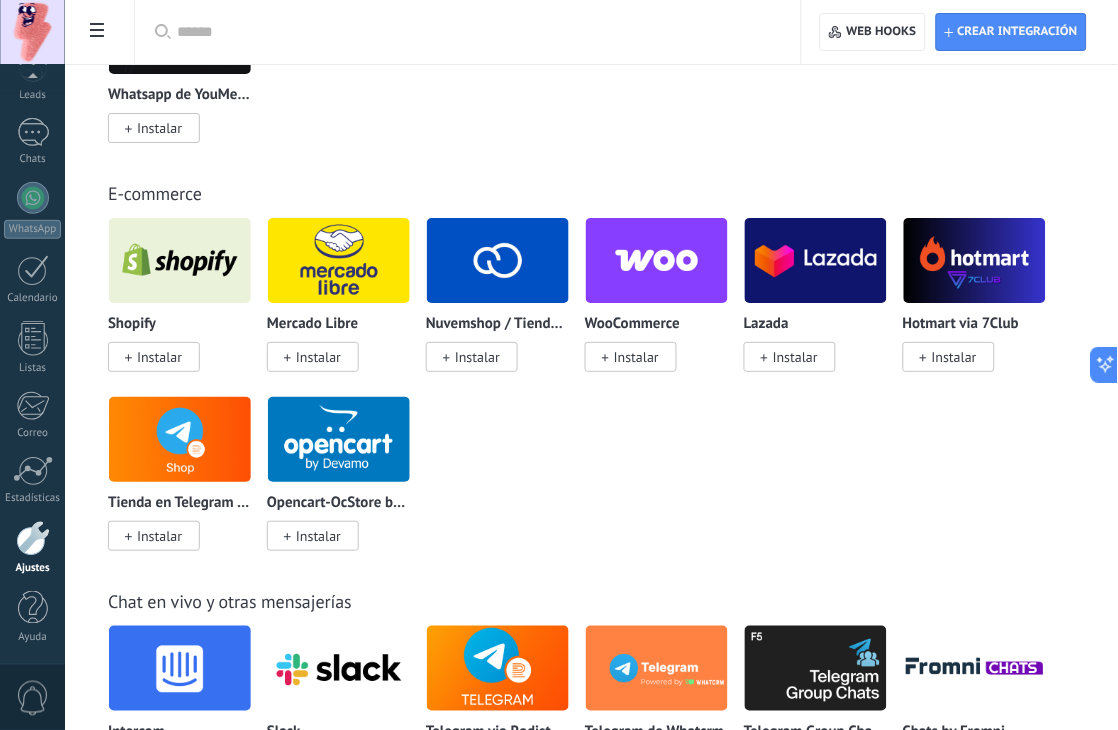 drag, startPoint x: 776, startPoint y: 390, endPoint x: 708, endPoint y: 412, distance: 71.470276 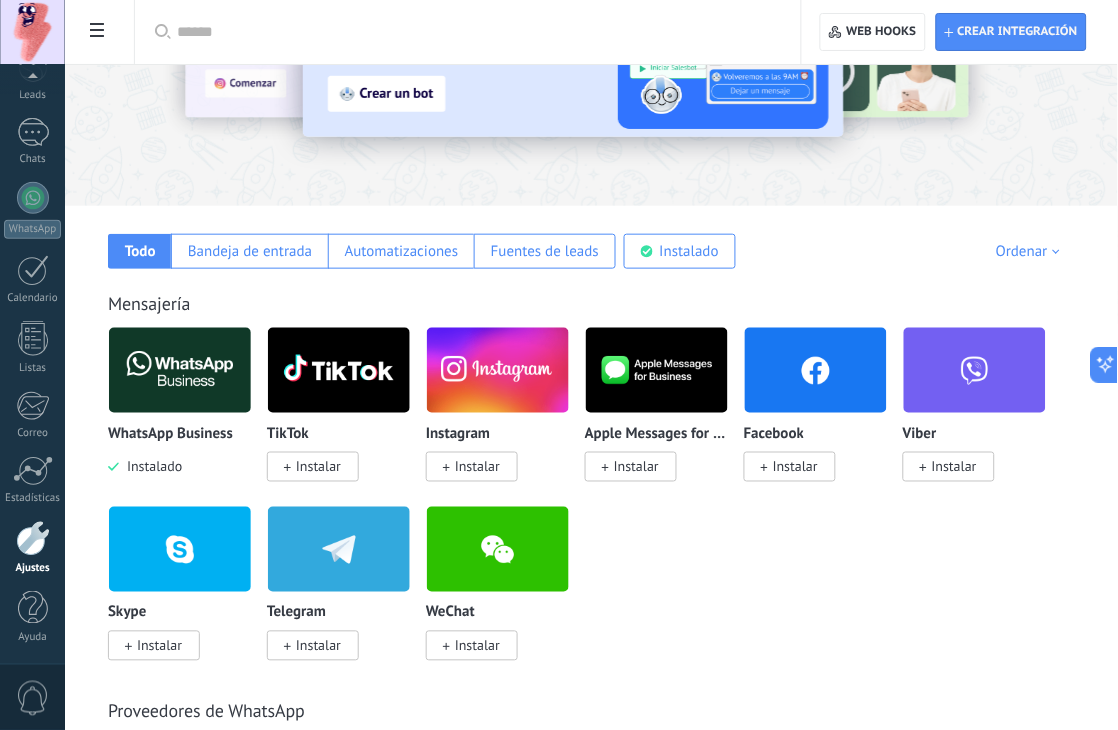scroll, scrollTop: 222, scrollLeft: 0, axis: vertical 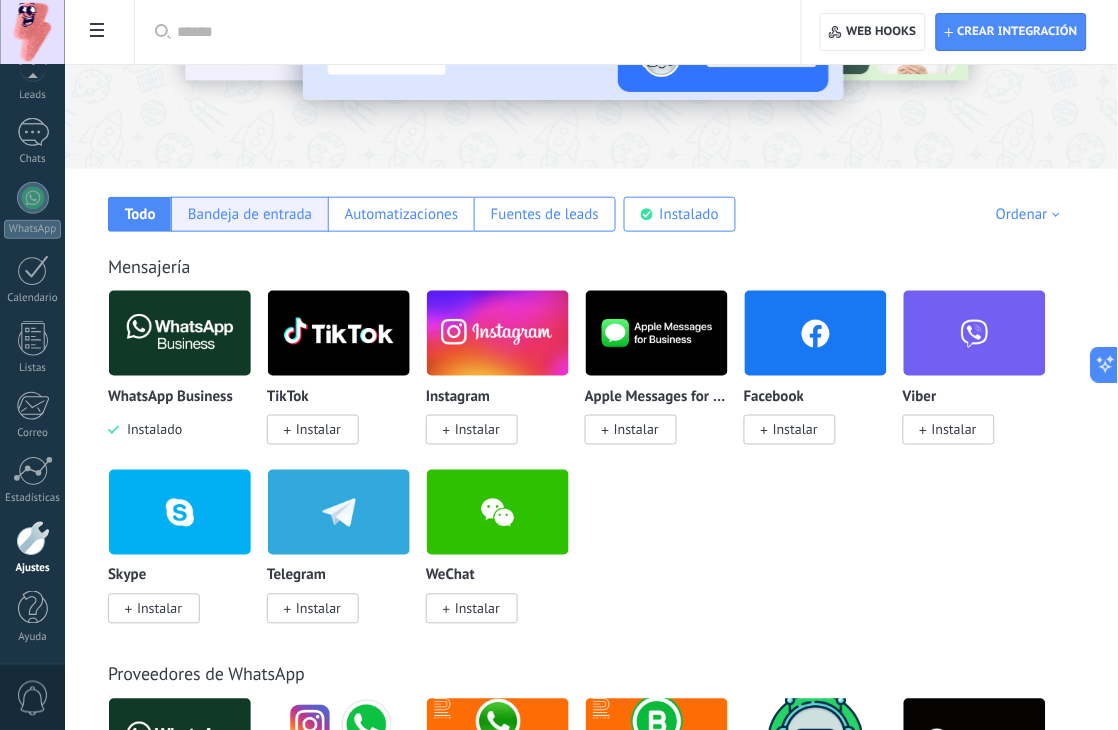 click on "Bandeja de entrada" at bounding box center (250, 214) 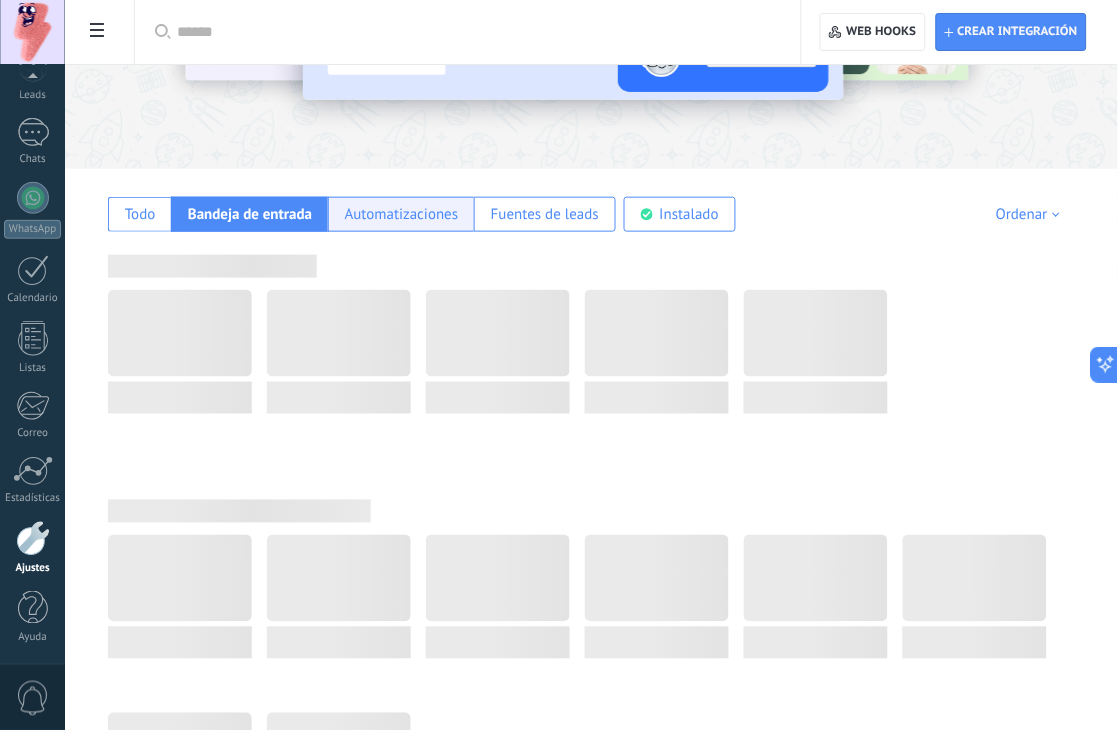 click on "Automatizaciones" at bounding box center [402, 214] 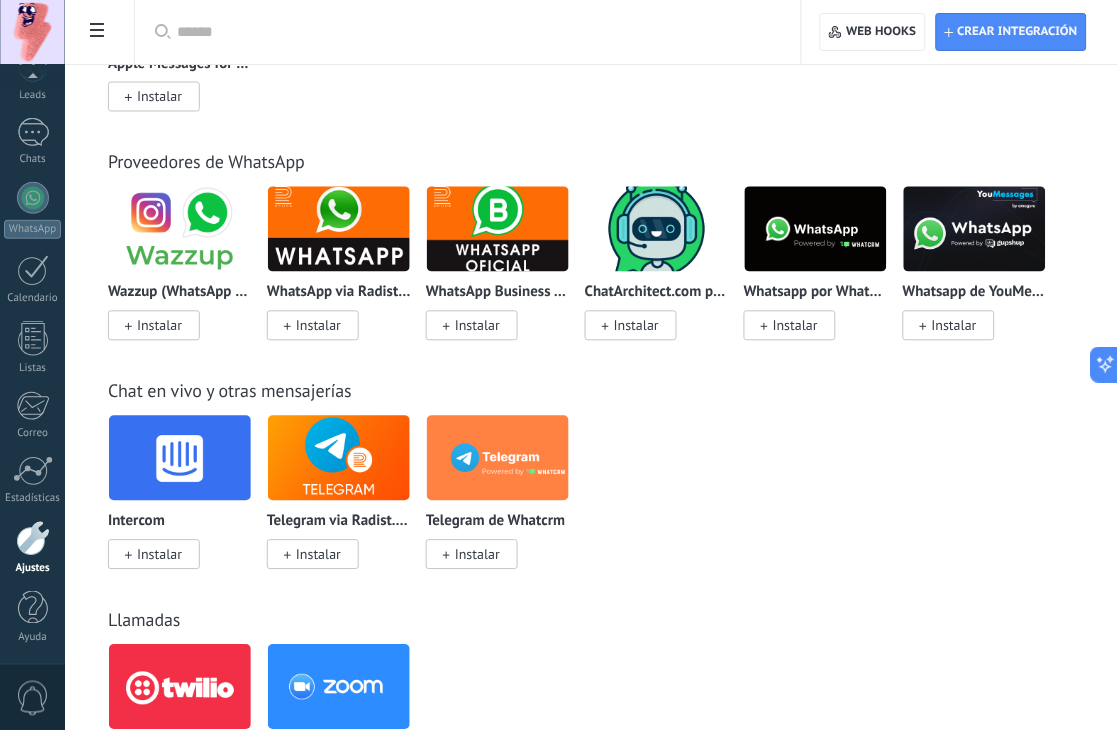 scroll, scrollTop: 1111, scrollLeft: 0, axis: vertical 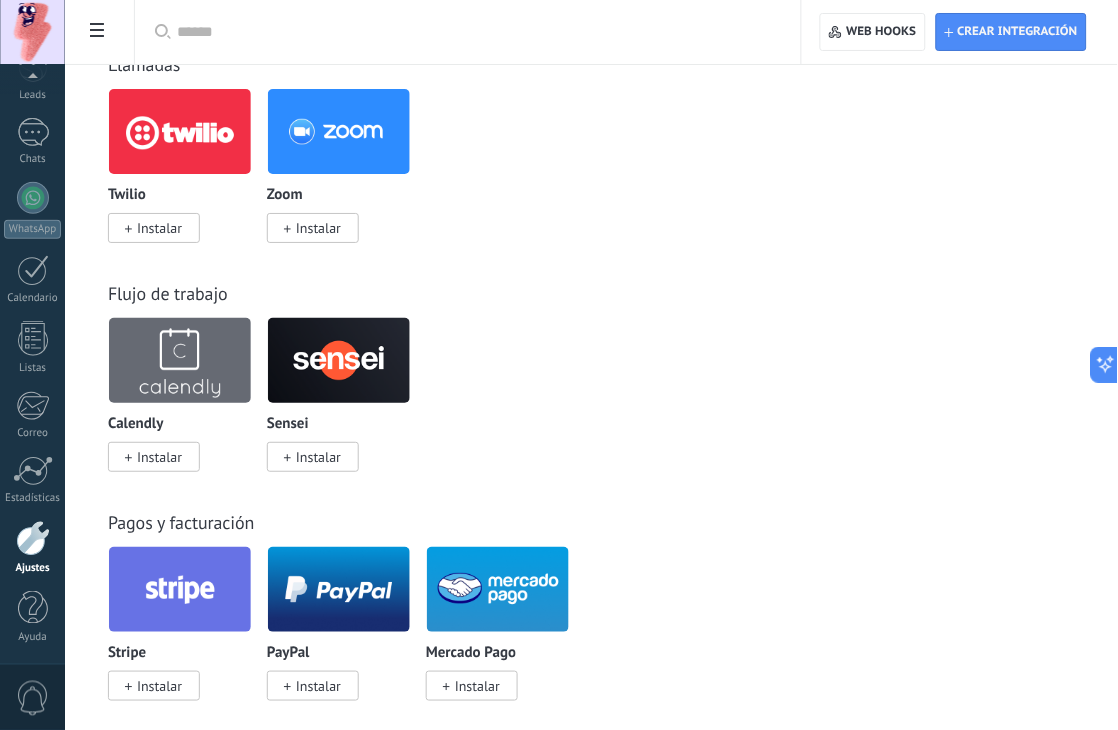 drag, startPoint x: 453, startPoint y: 284, endPoint x: 436, endPoint y: 274, distance: 19.723083 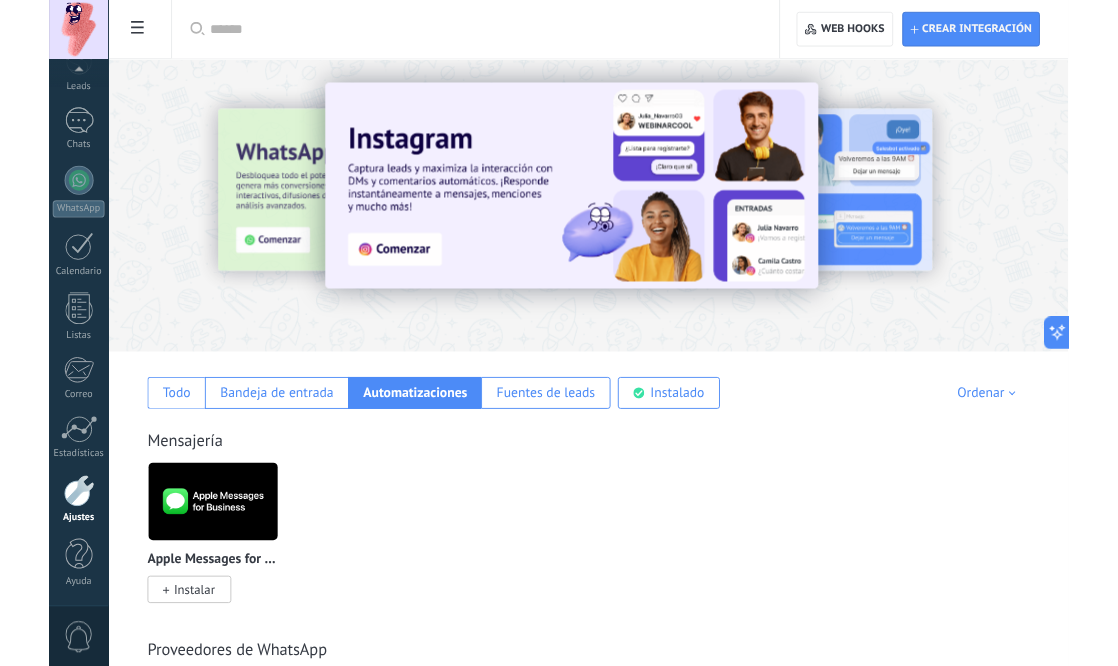 scroll, scrollTop: 0, scrollLeft: 0, axis: both 